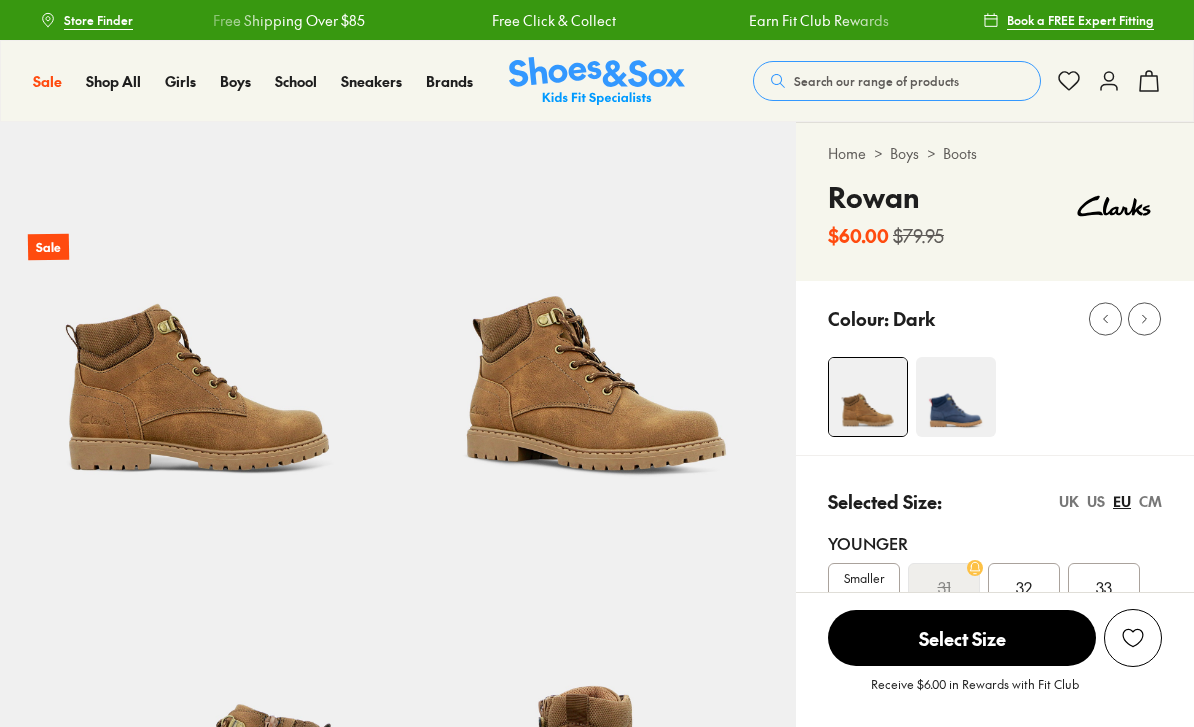 select on "*" 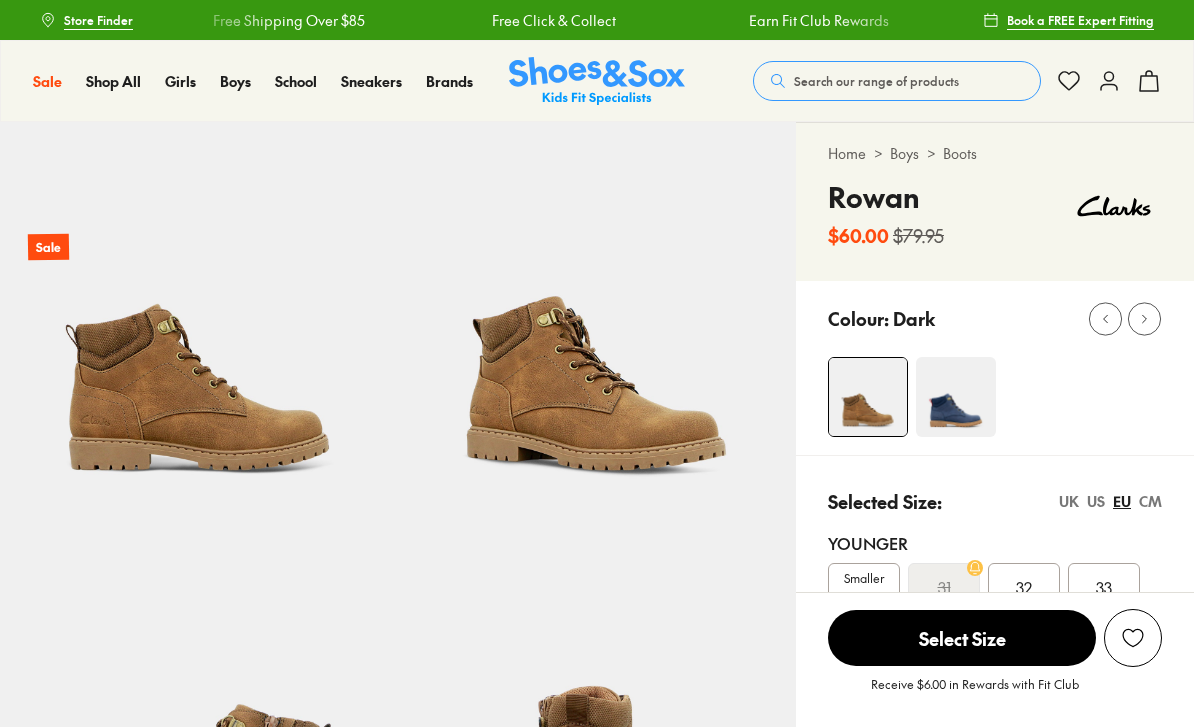 scroll, scrollTop: 350, scrollLeft: 0, axis: vertical 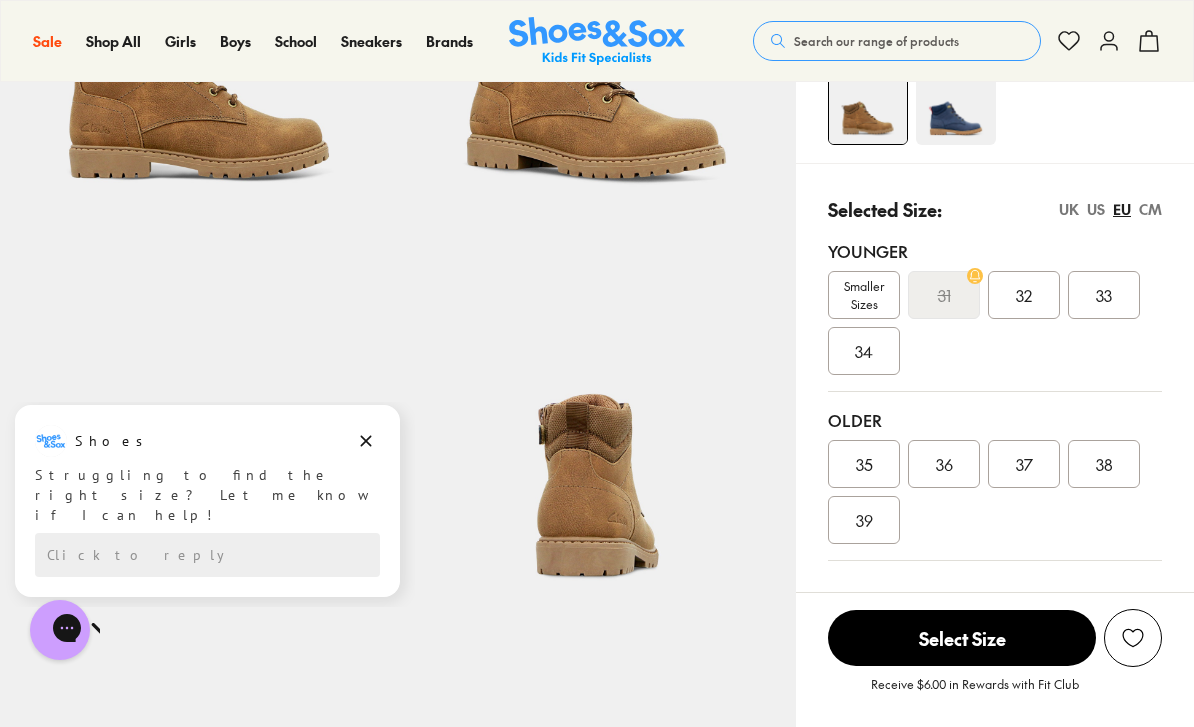 click on "US" at bounding box center (1096, 209) 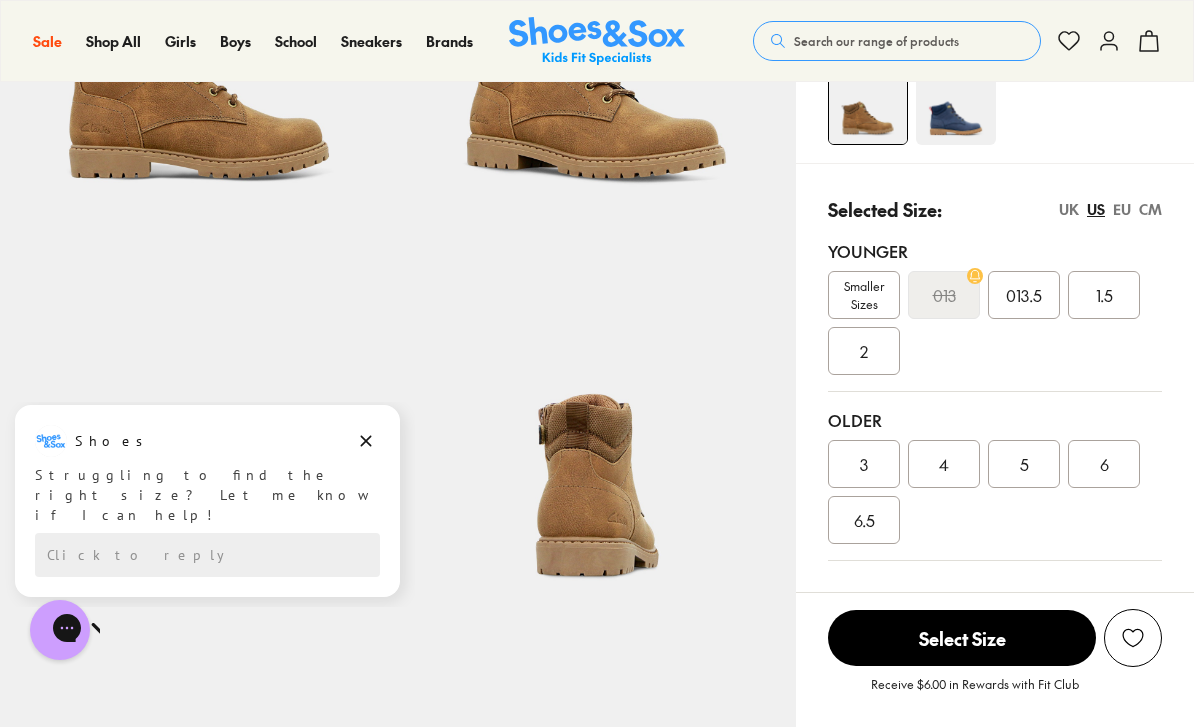 click on "5" at bounding box center (1024, 464) 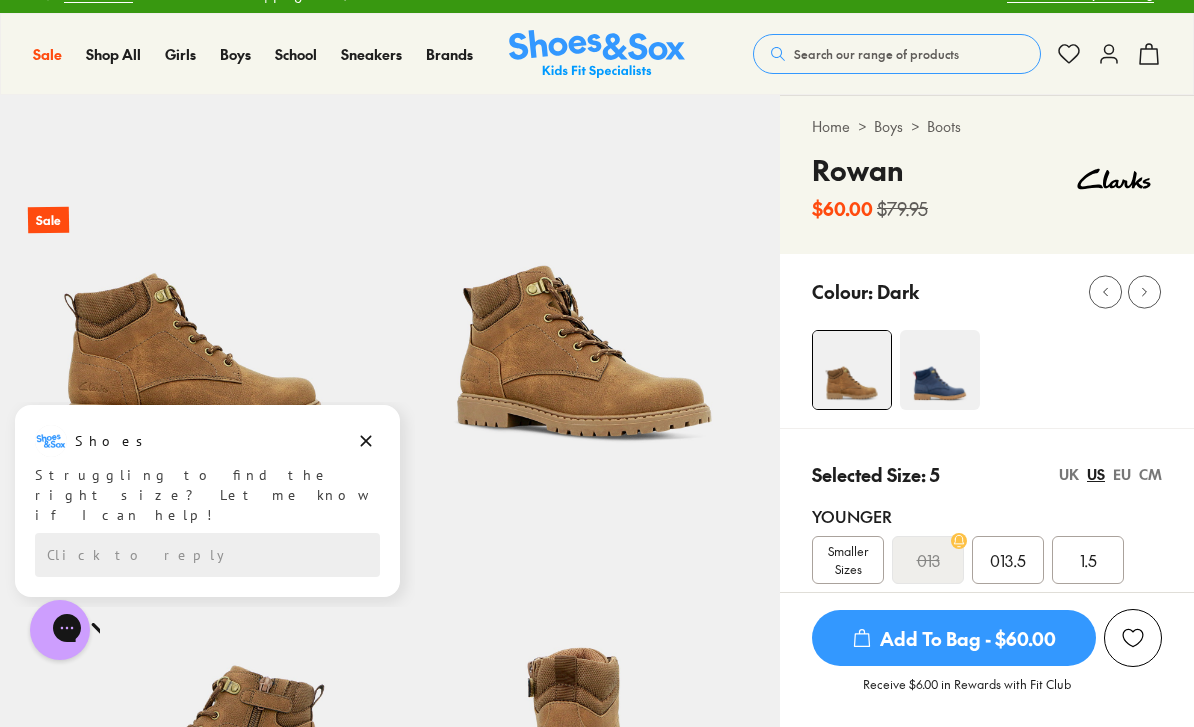 scroll, scrollTop: 24, scrollLeft: 0, axis: vertical 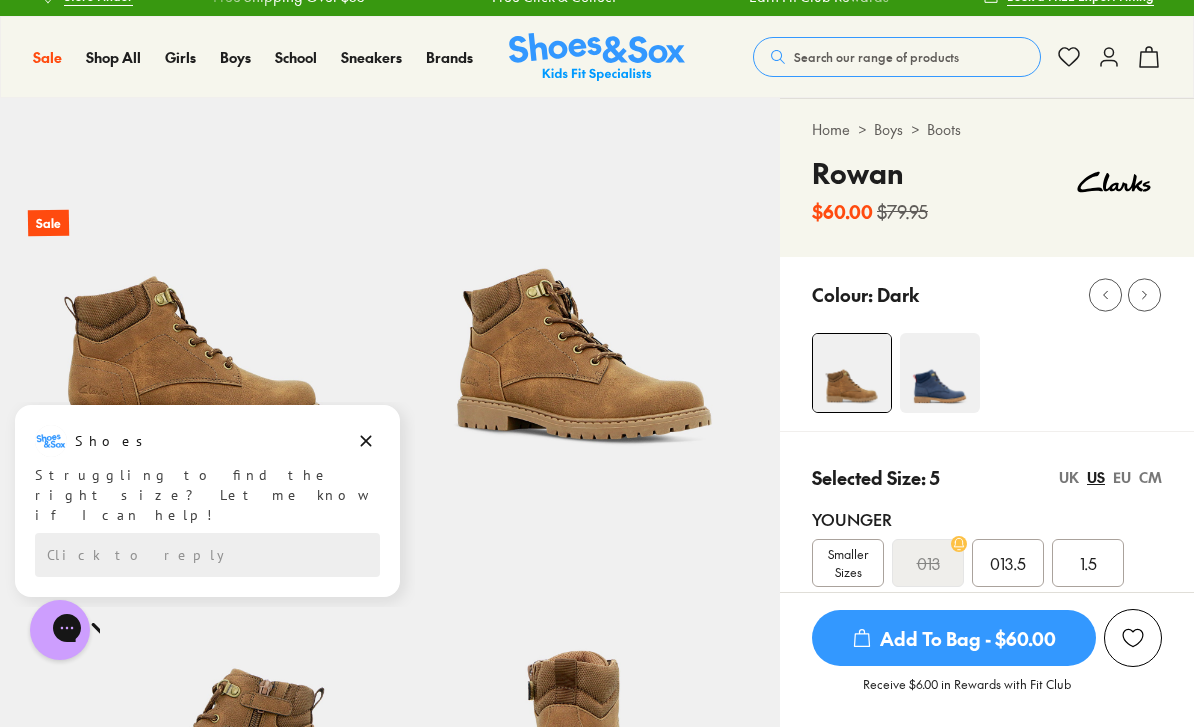 click on "Add To Bag - $60.00" at bounding box center (954, 638) 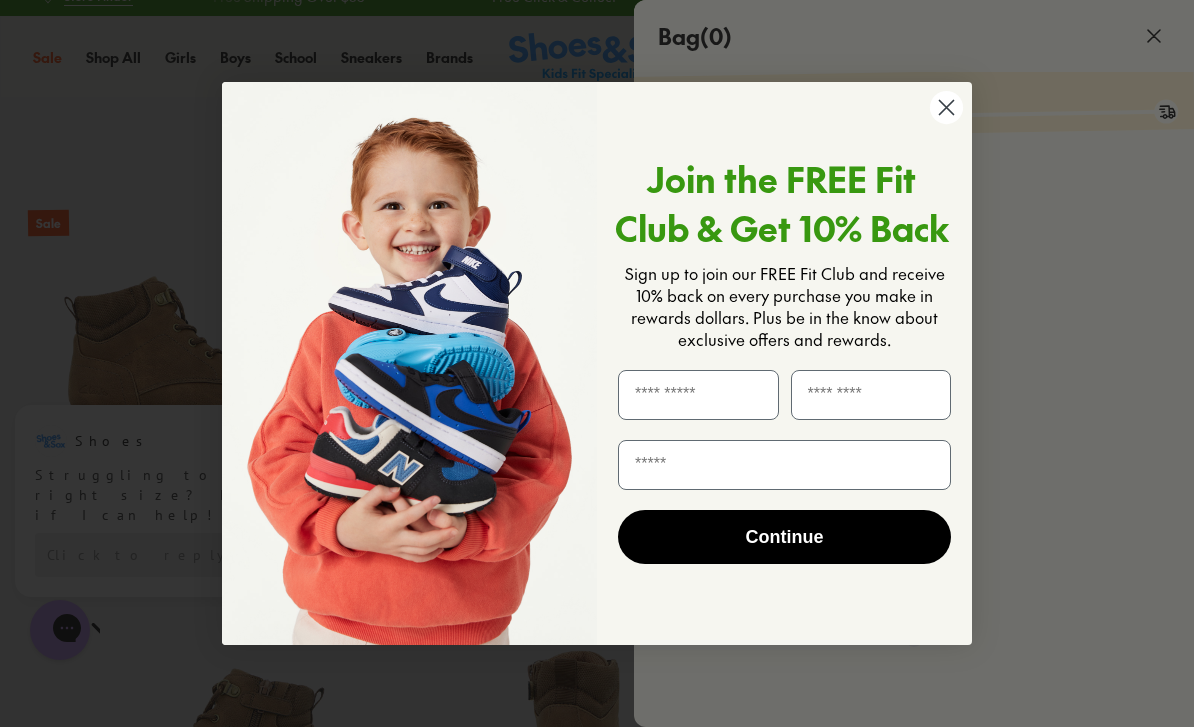 scroll, scrollTop: 23, scrollLeft: 0, axis: vertical 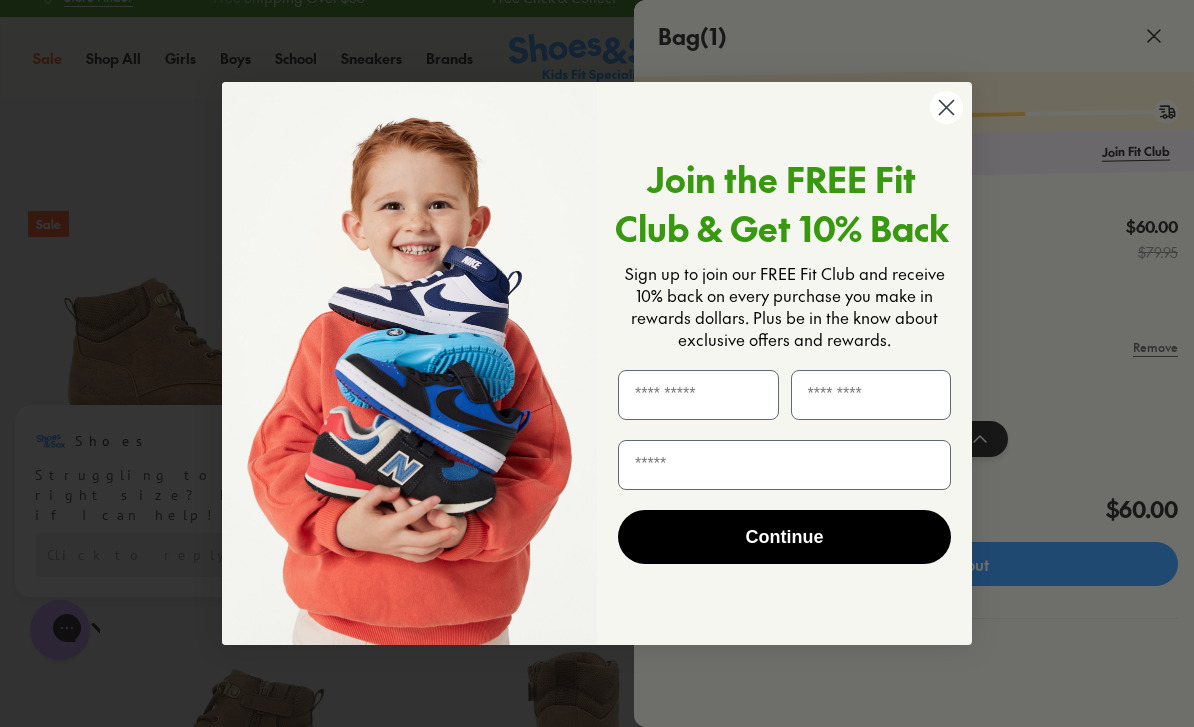 click on "Join the FREE Fit Club & Get 10% Back Sign up to join our FREE Fit Club and receive 10% back on every purchase you make in rewards dollars. Plus be in the know about exclusive offers and rewards. Continue ******" at bounding box center [597, 363] 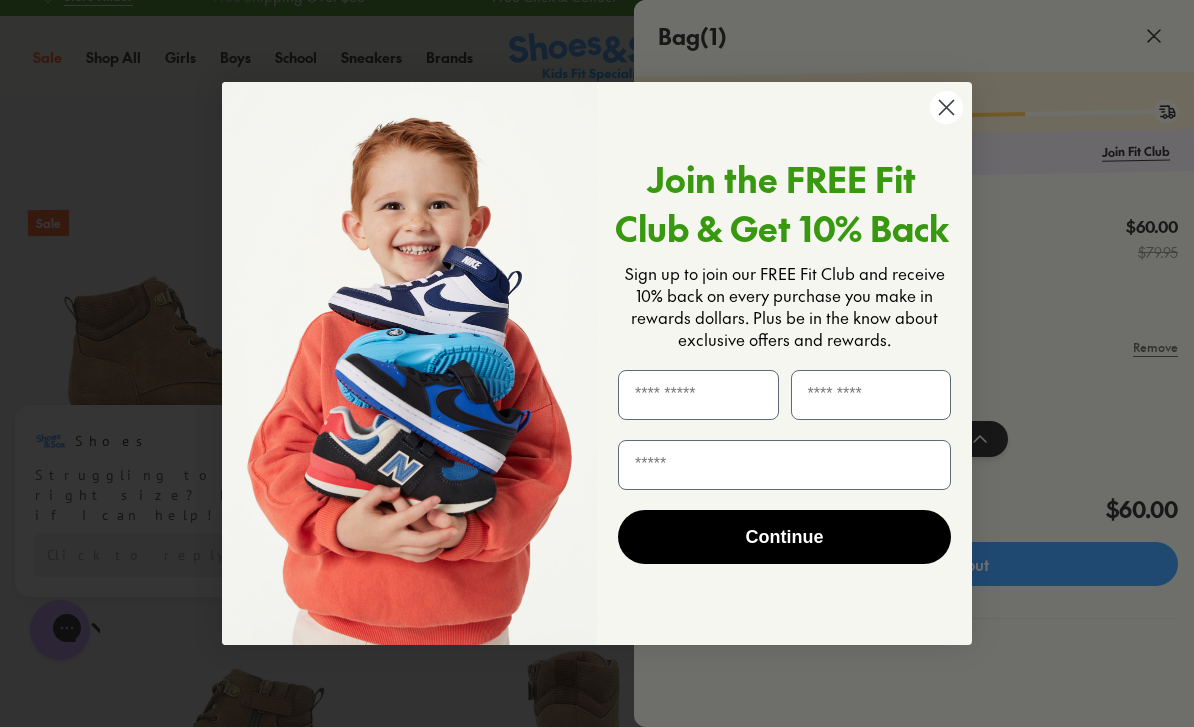 click 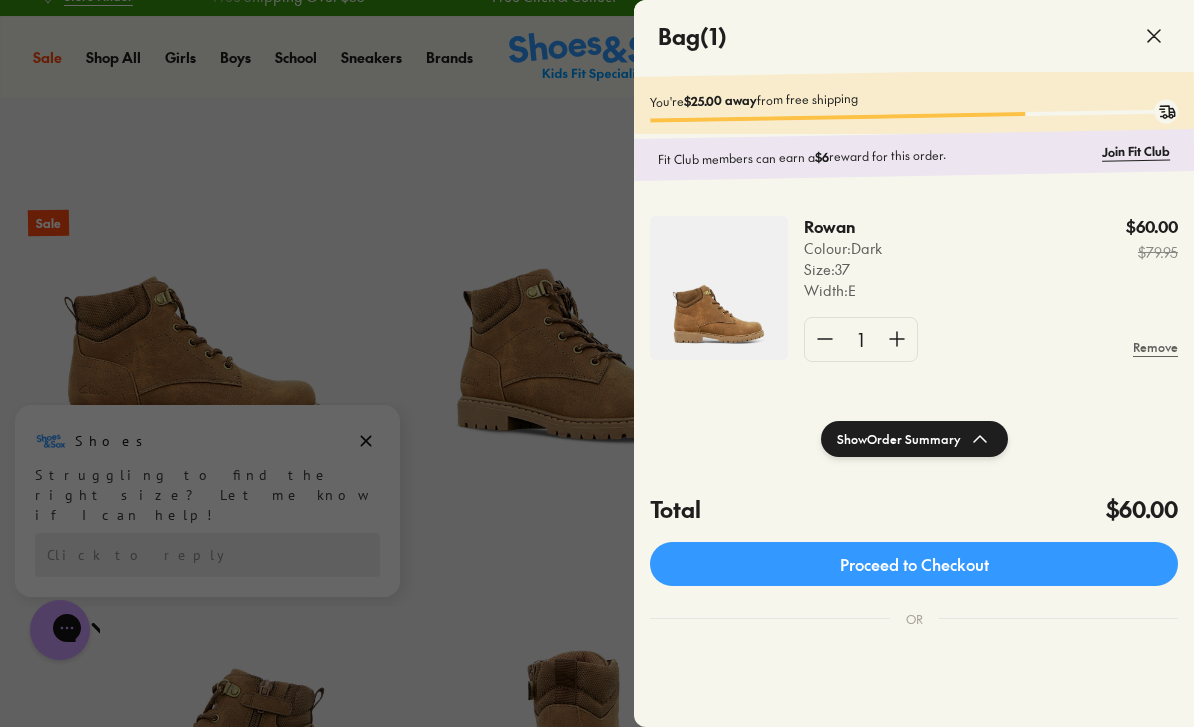 scroll, scrollTop: 0, scrollLeft: 0, axis: both 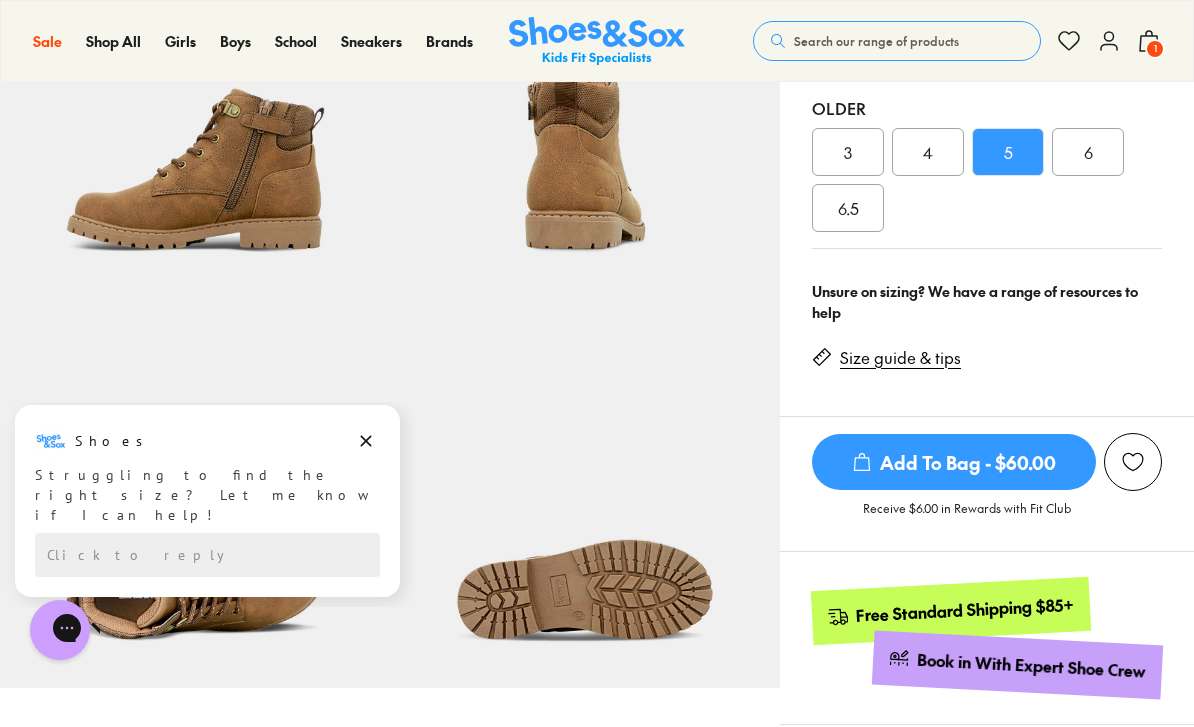 click on "Size guide & tips" at bounding box center (900, 358) 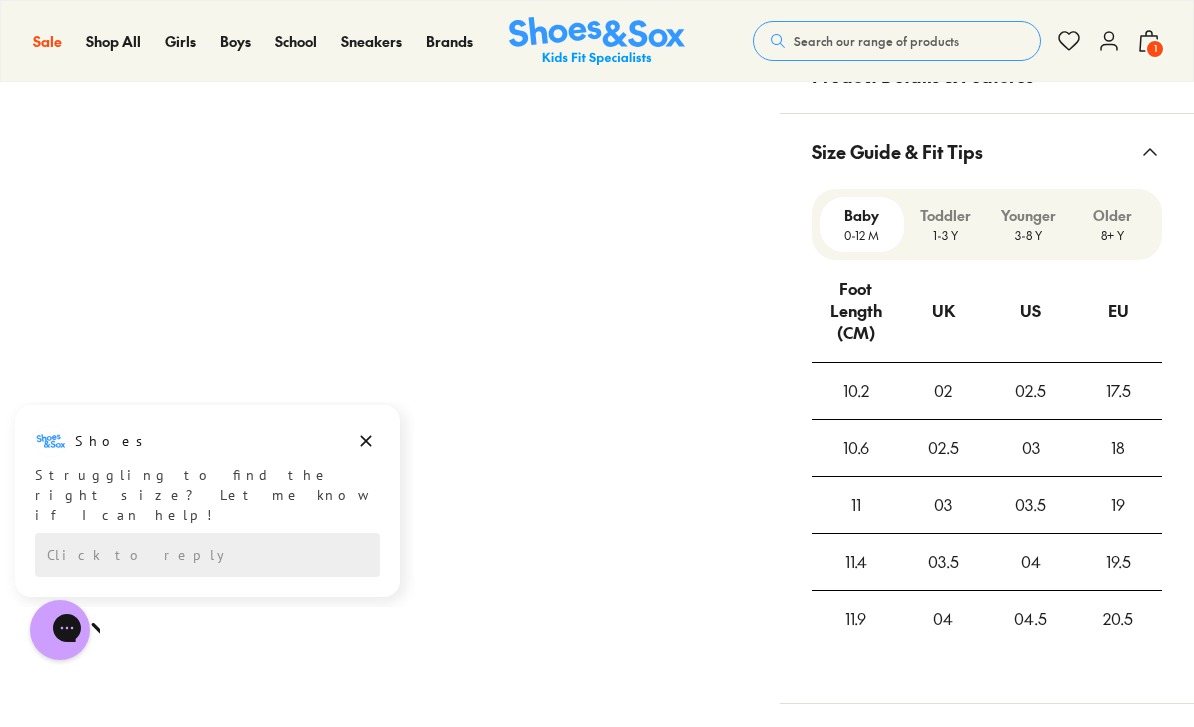 scroll, scrollTop: 1632, scrollLeft: 0, axis: vertical 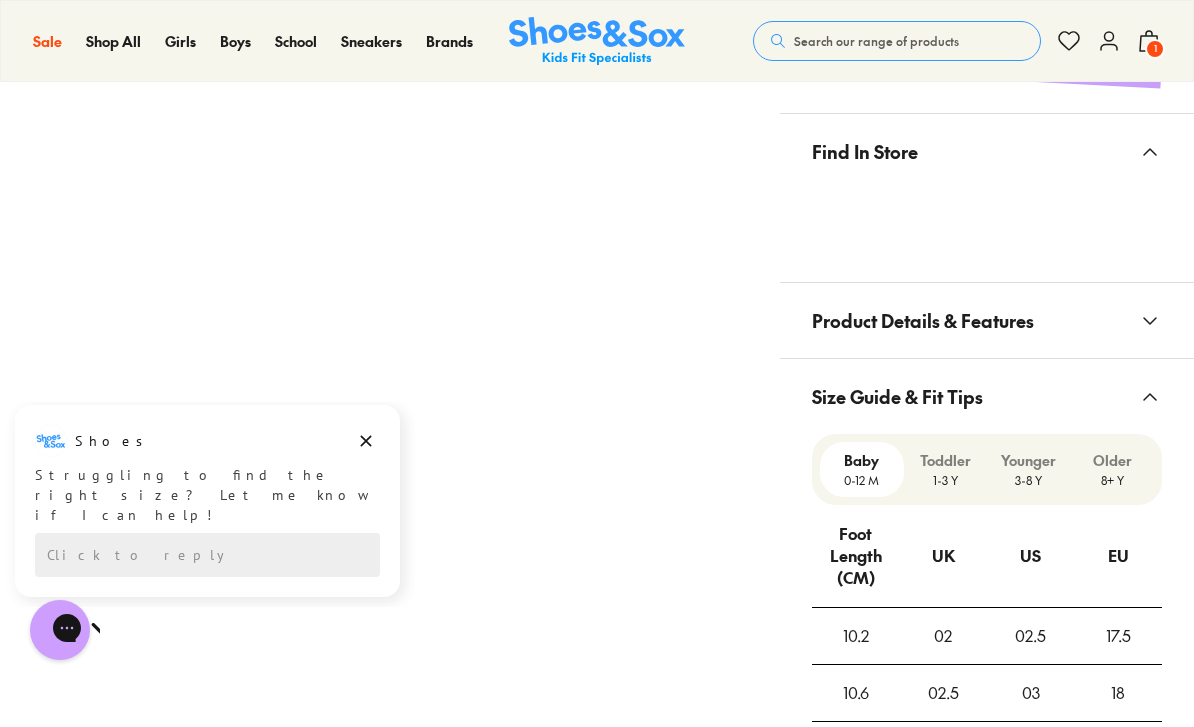 click on "Older" at bounding box center [1113, 460] 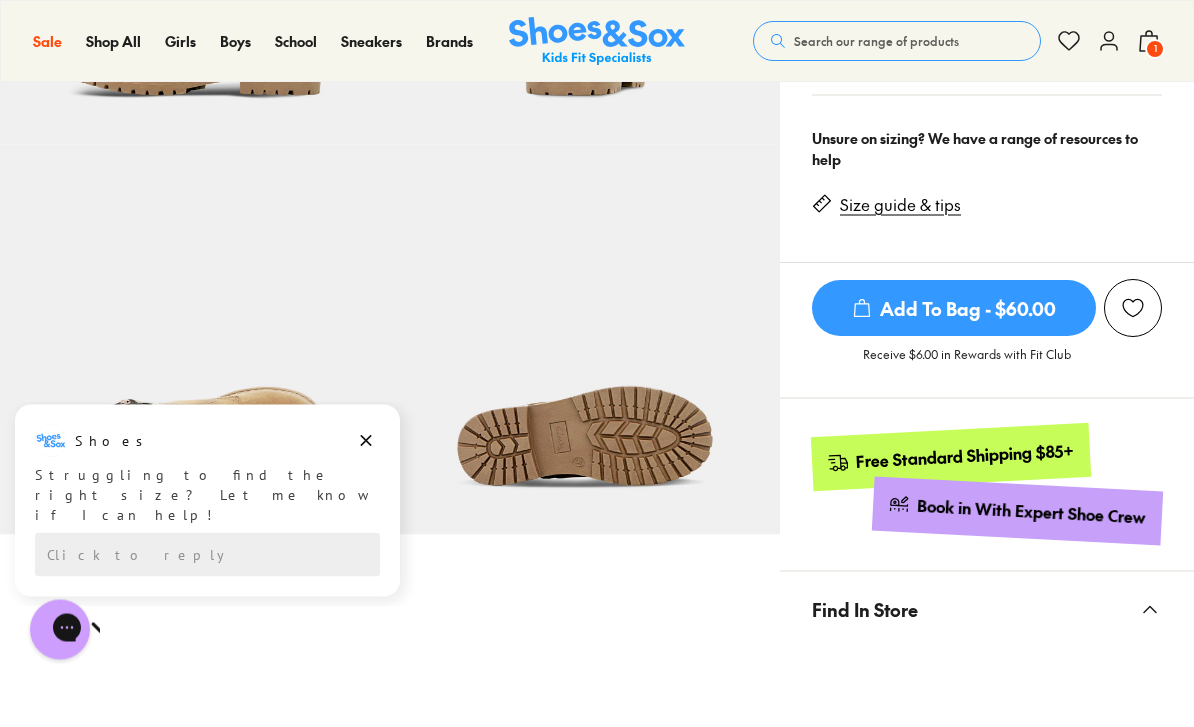 scroll, scrollTop: 758, scrollLeft: 0, axis: vertical 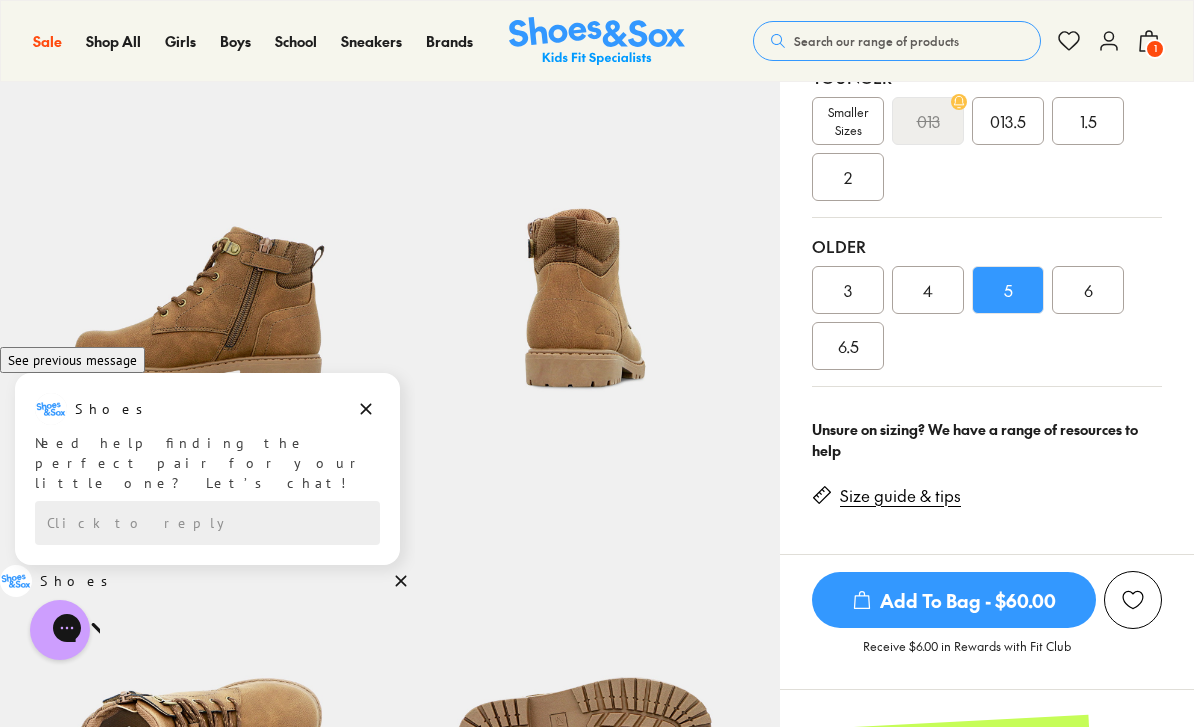 click on "6" at bounding box center [1088, 290] 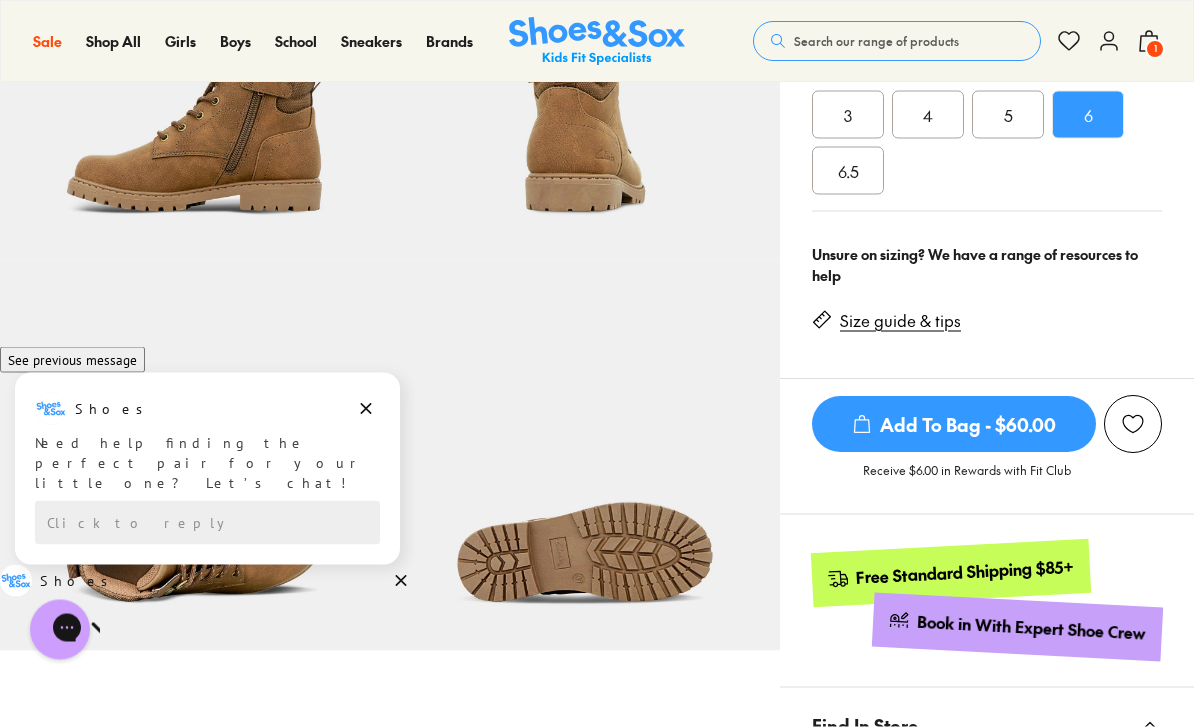 scroll, scrollTop: 642, scrollLeft: 0, axis: vertical 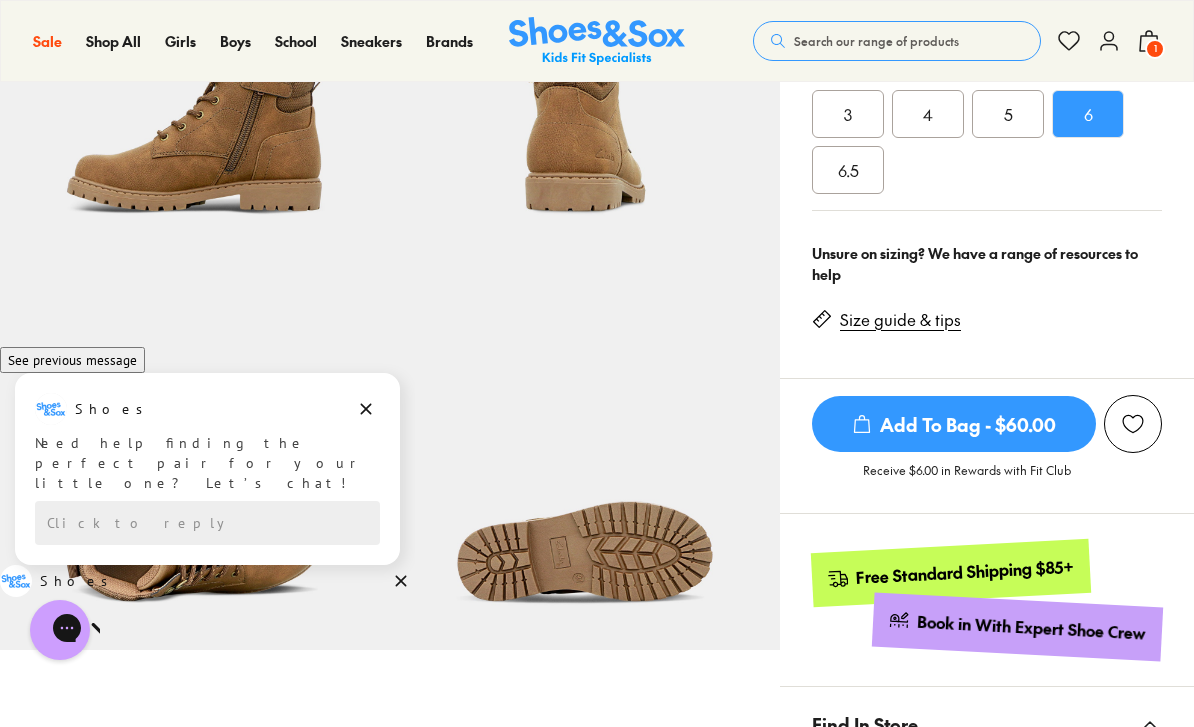 click on "Add To Bag - $60.00" at bounding box center (954, 424) 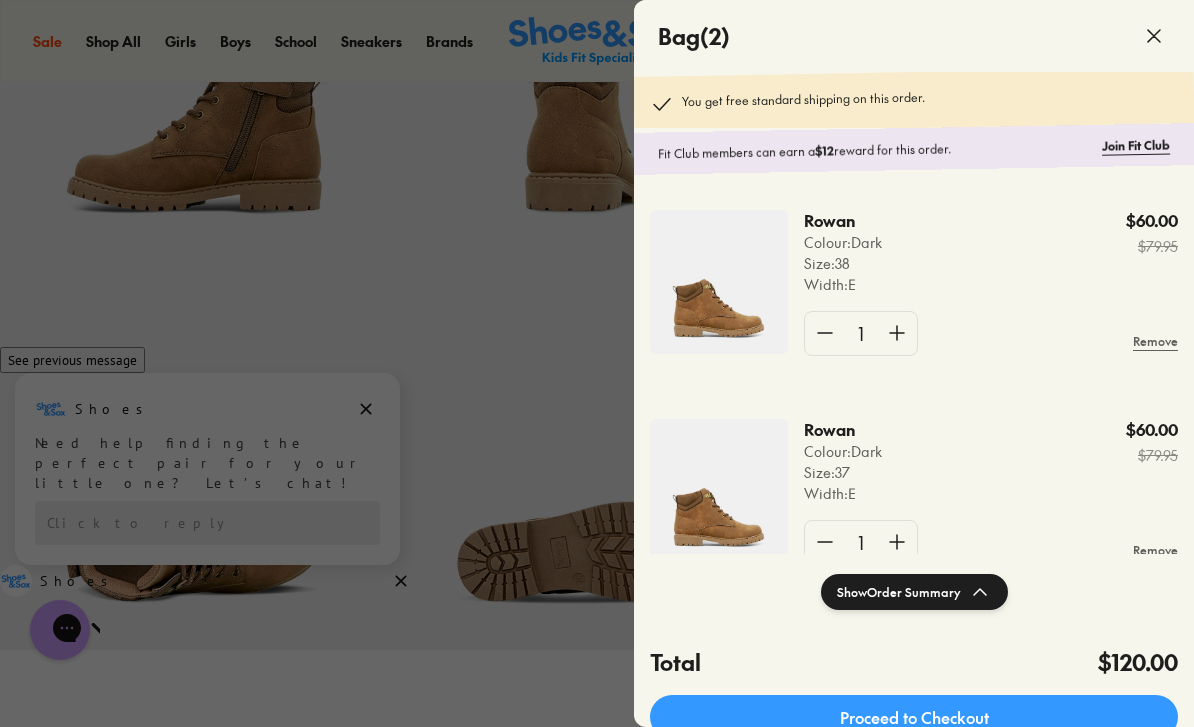 click 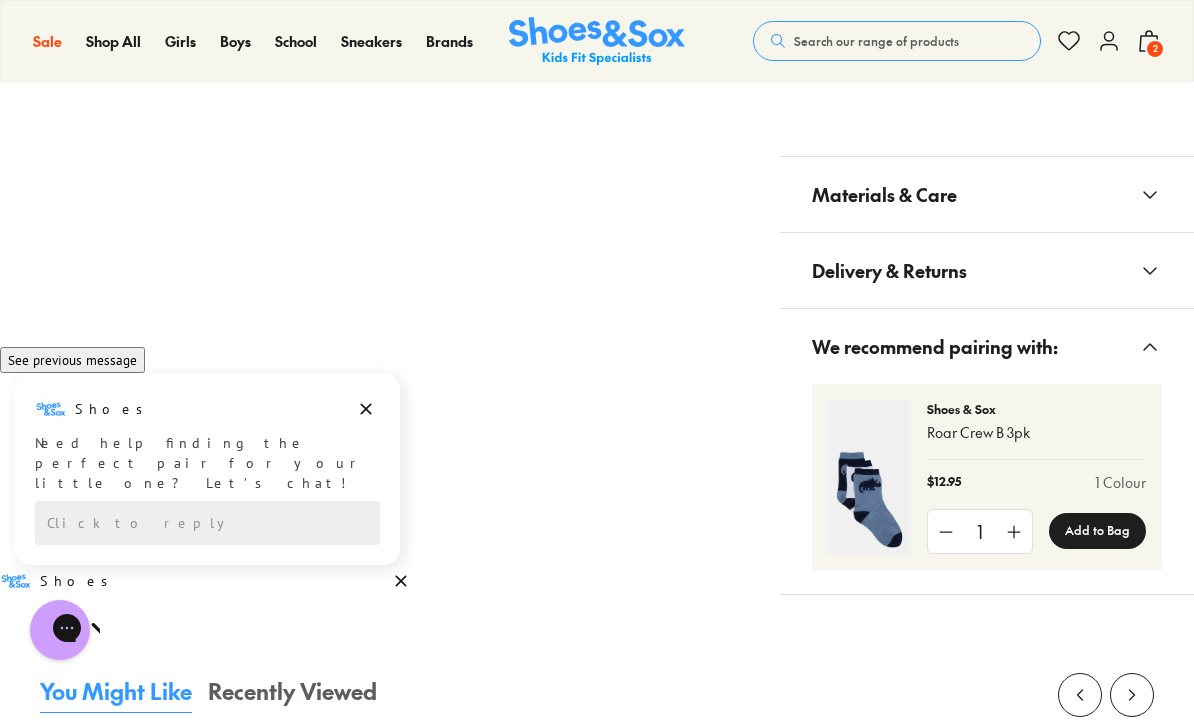 scroll, scrollTop: 3146, scrollLeft: 0, axis: vertical 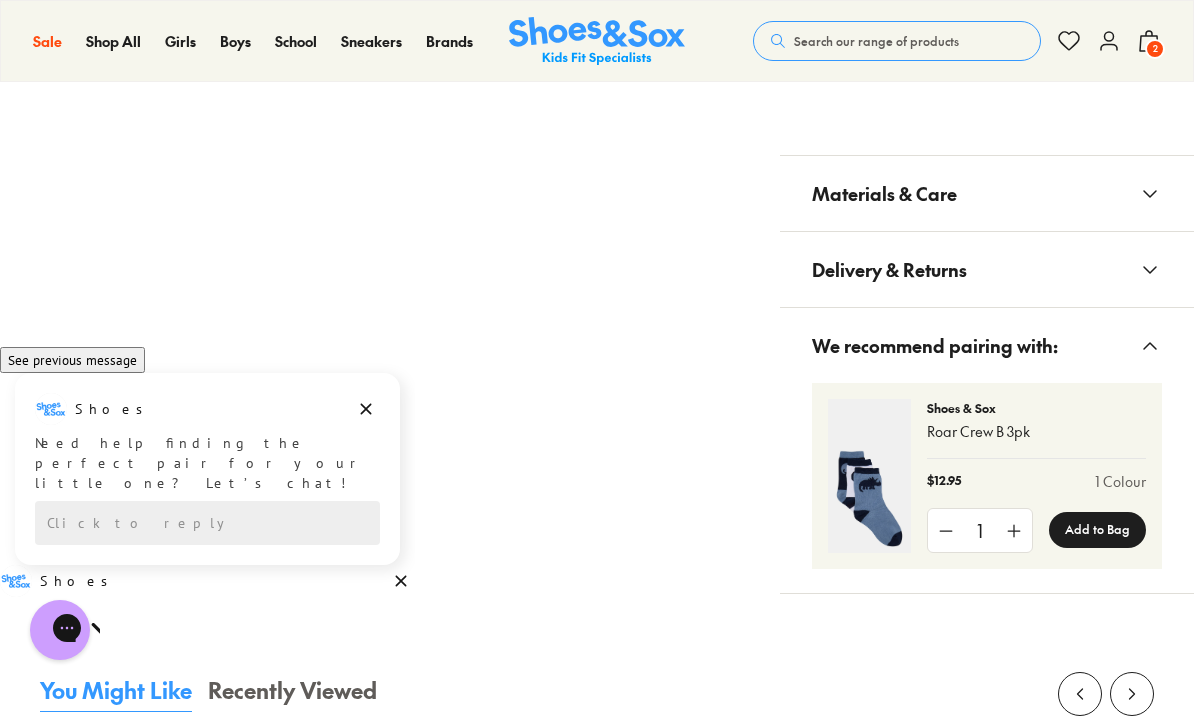 click on "Delivery & Returns" at bounding box center [987, 269] 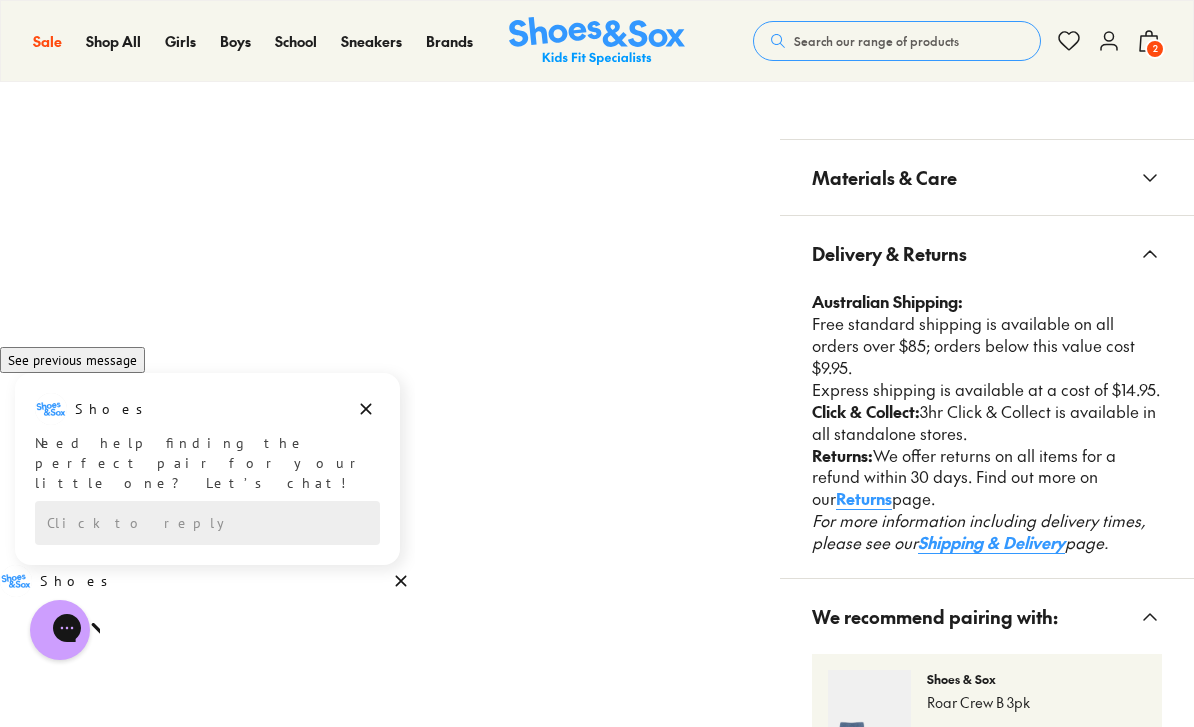 scroll, scrollTop: 3145, scrollLeft: 0, axis: vertical 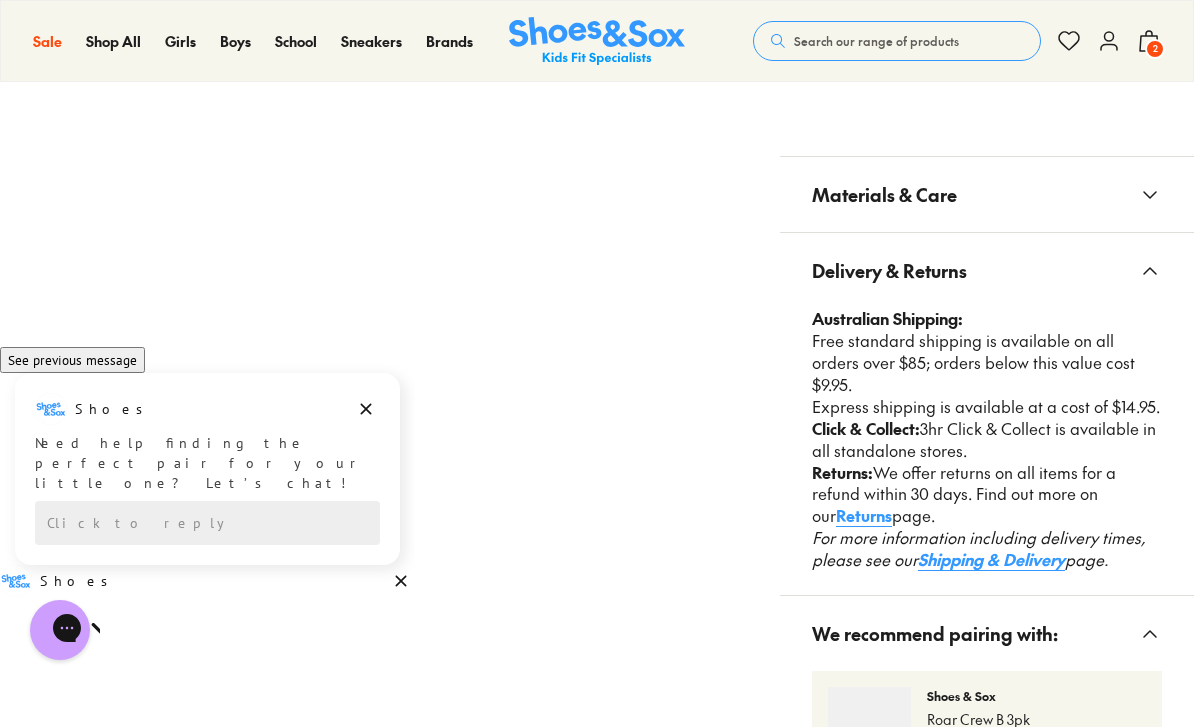 click on "Returns" at bounding box center (864, 515) 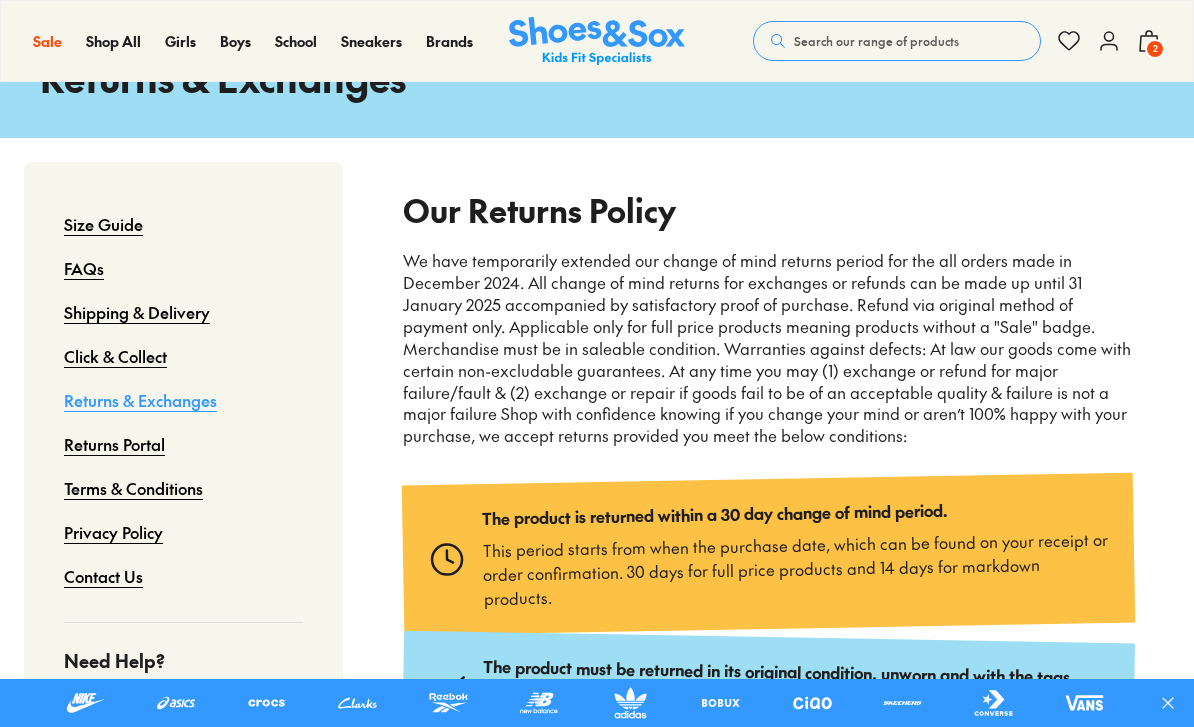 scroll, scrollTop: 143, scrollLeft: 0, axis: vertical 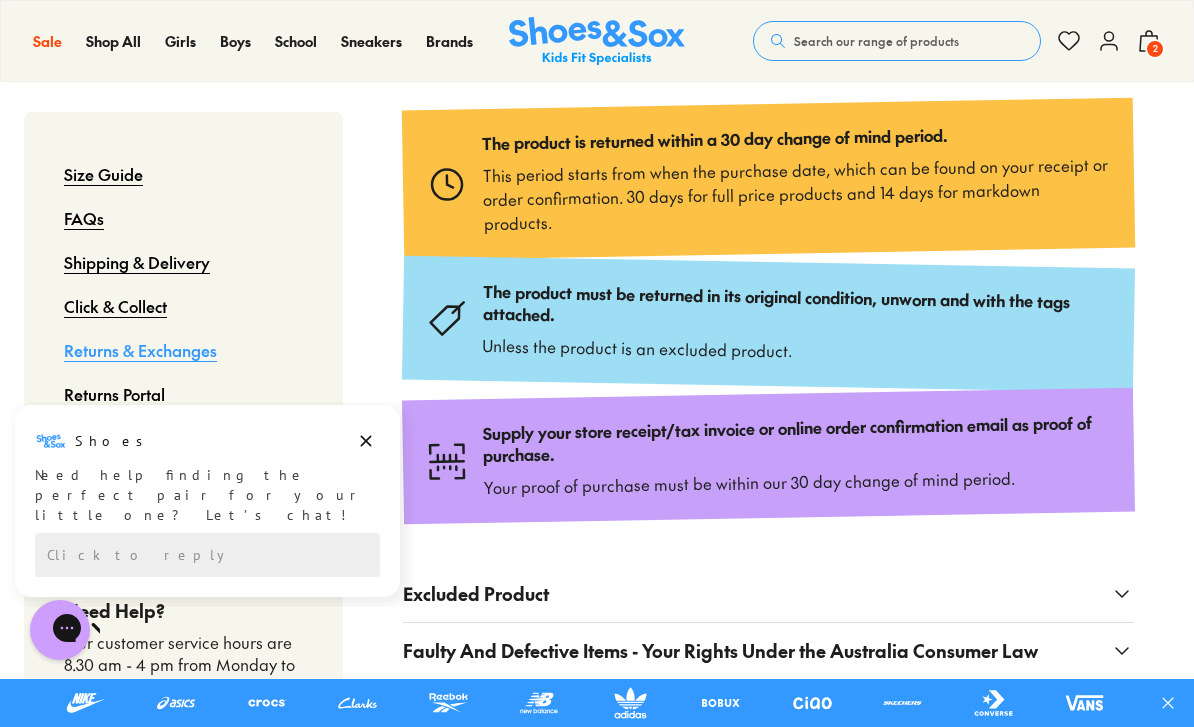 click on "Shoes" at bounding box center [207, 441] 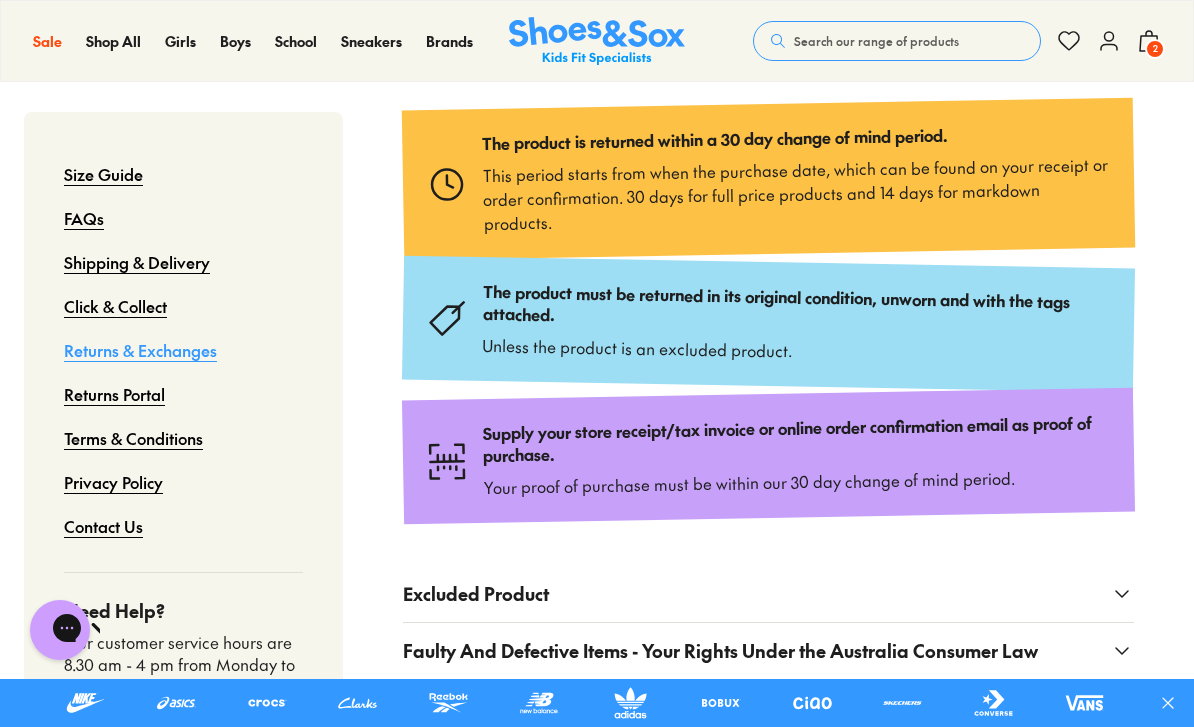 click on "Our Returns Policy
We have temporarily extended our change of mind returns period for the all orders made in December 2024. All change of mind returns for exchanges or refunds can be made up until 31 January 2025 accompanied by satisfactory proof of purchase. Refund via original method of payment only. Applicable only for full price products meaning products without a "Sale" badge. Merchandise must be in saleable condition.
Warranties against defects: At law our goods come with certain non-excludable guarantees. At any time you may (1) exchange or refund for major failure/fault & (2) exchange or repair if goods fail to be of an acceptable quality & failure is not a major failure
Shop with confidence knowing if you change your mind or aren’t 100% happy with your purchase, we accept returns provided you meet the below conditions:
The product is returned within a 30 day change of mind period." at bounding box center [768, 840] 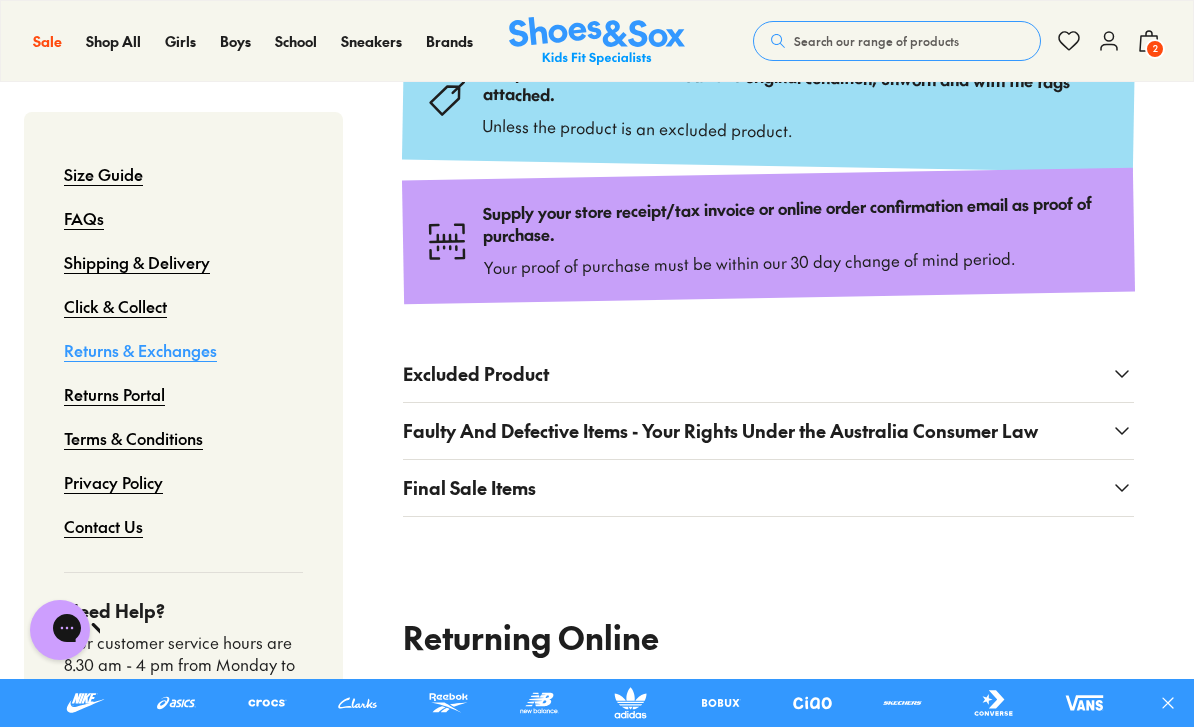 scroll, scrollTop: 727, scrollLeft: 0, axis: vertical 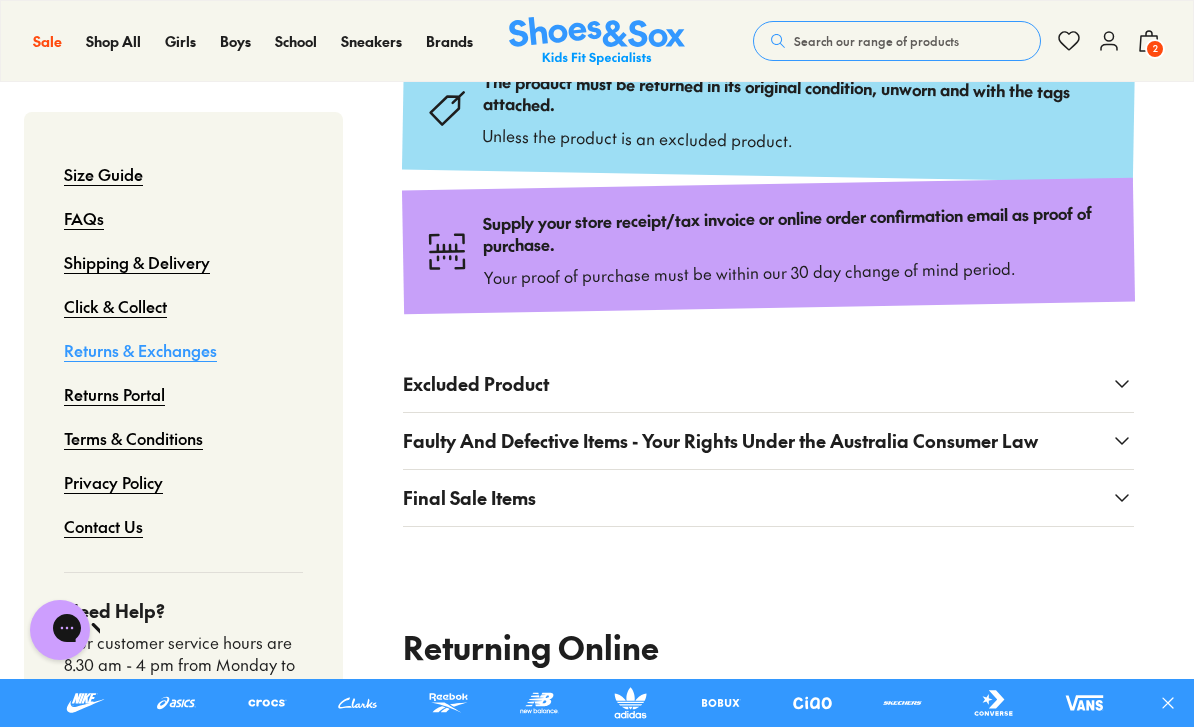 click 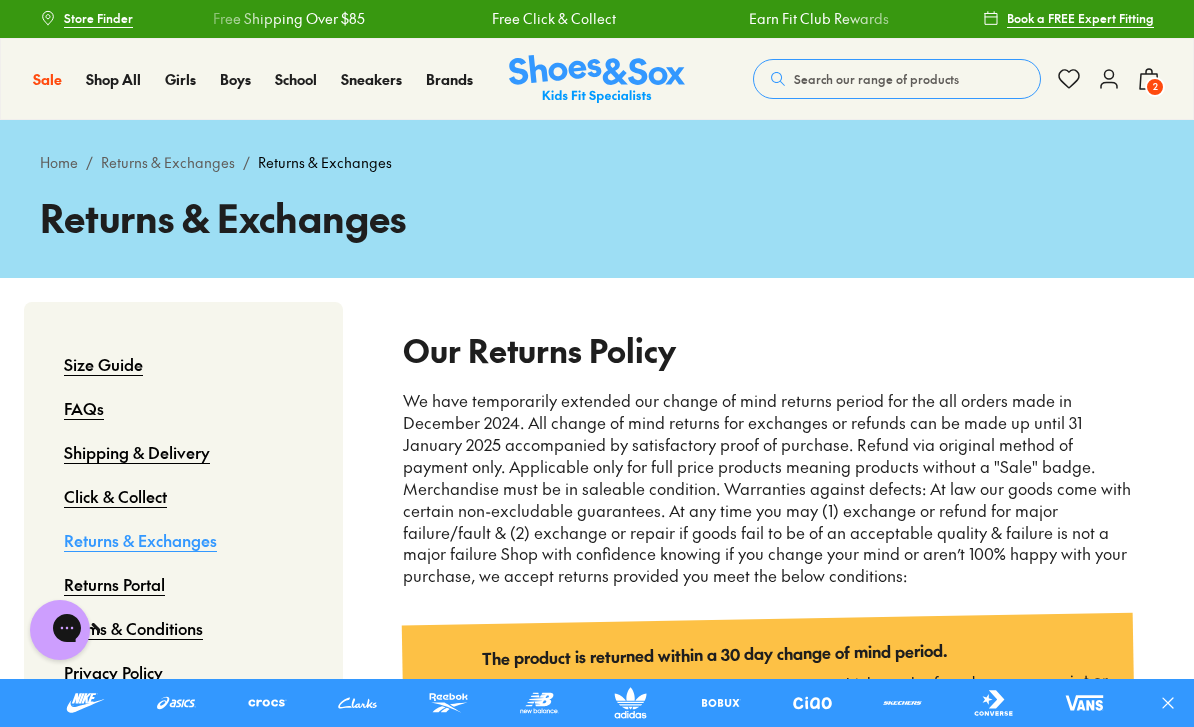 scroll, scrollTop: 0, scrollLeft: 0, axis: both 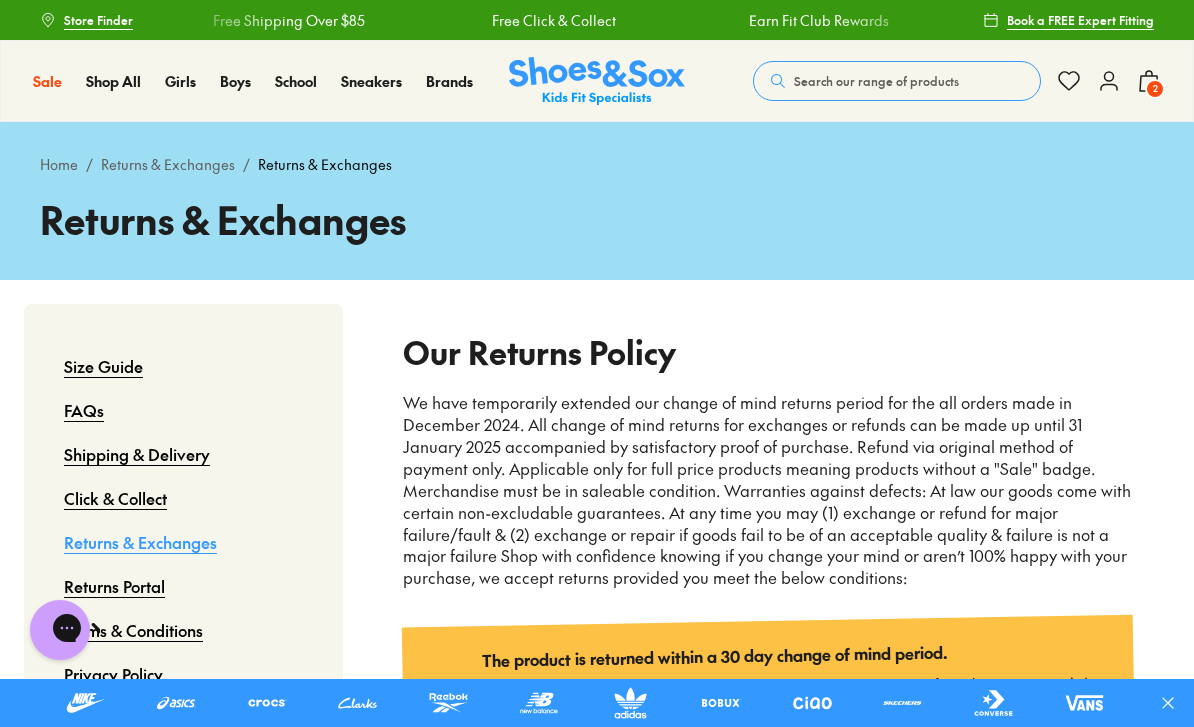 click 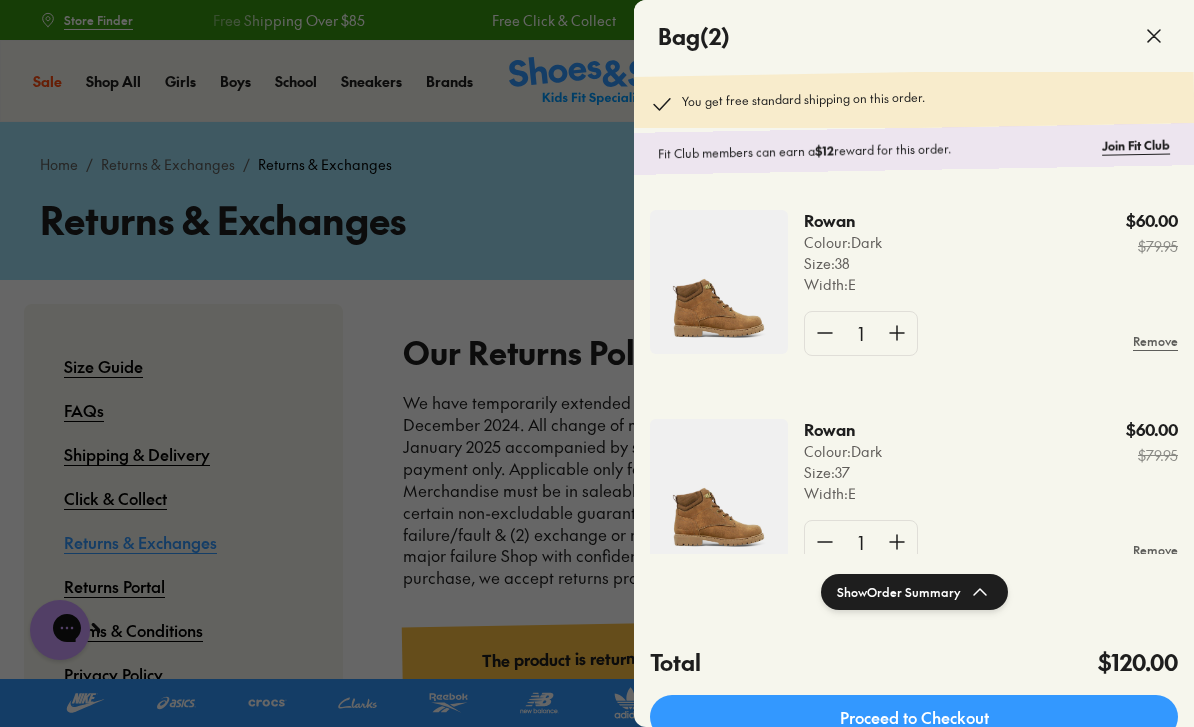 click on "Rowan" 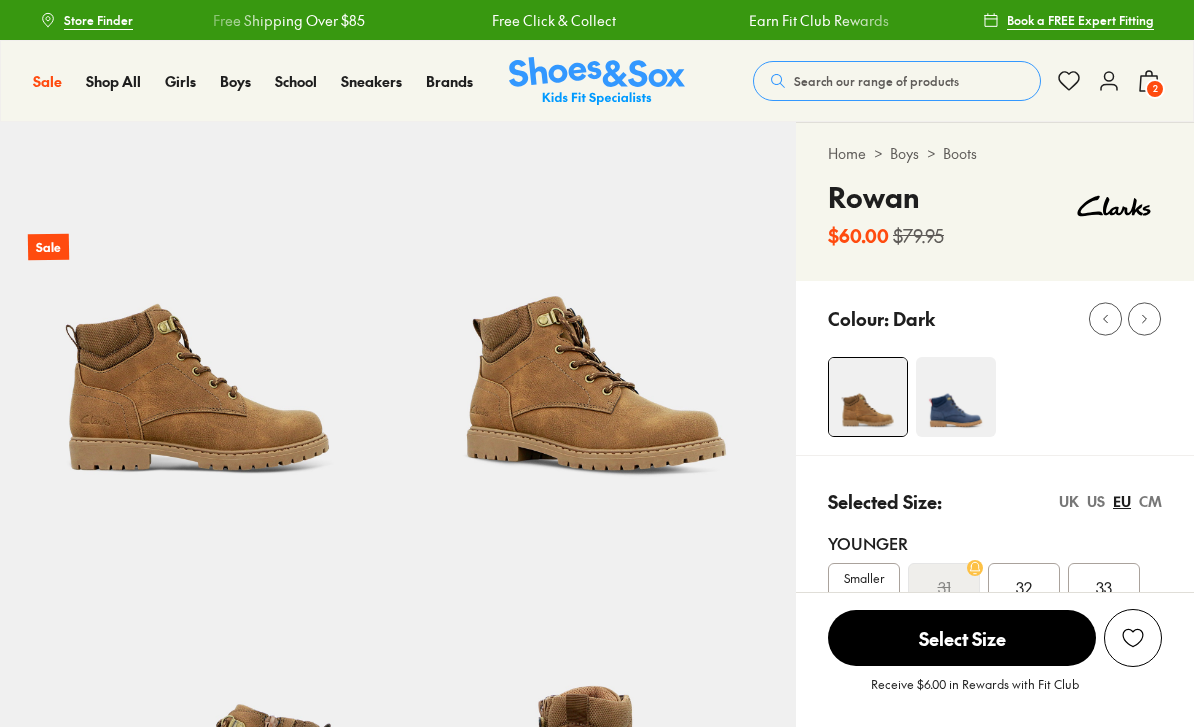 scroll, scrollTop: 0, scrollLeft: 0, axis: both 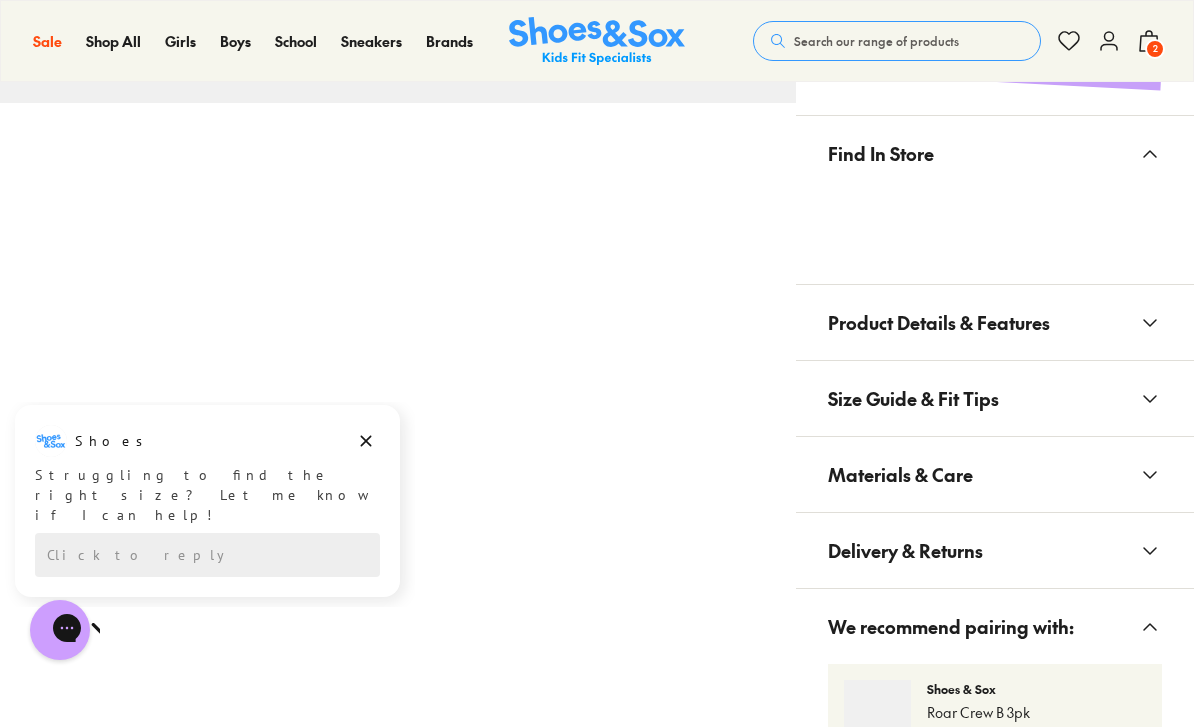 click on "Product Details & Features" at bounding box center (995, 322) 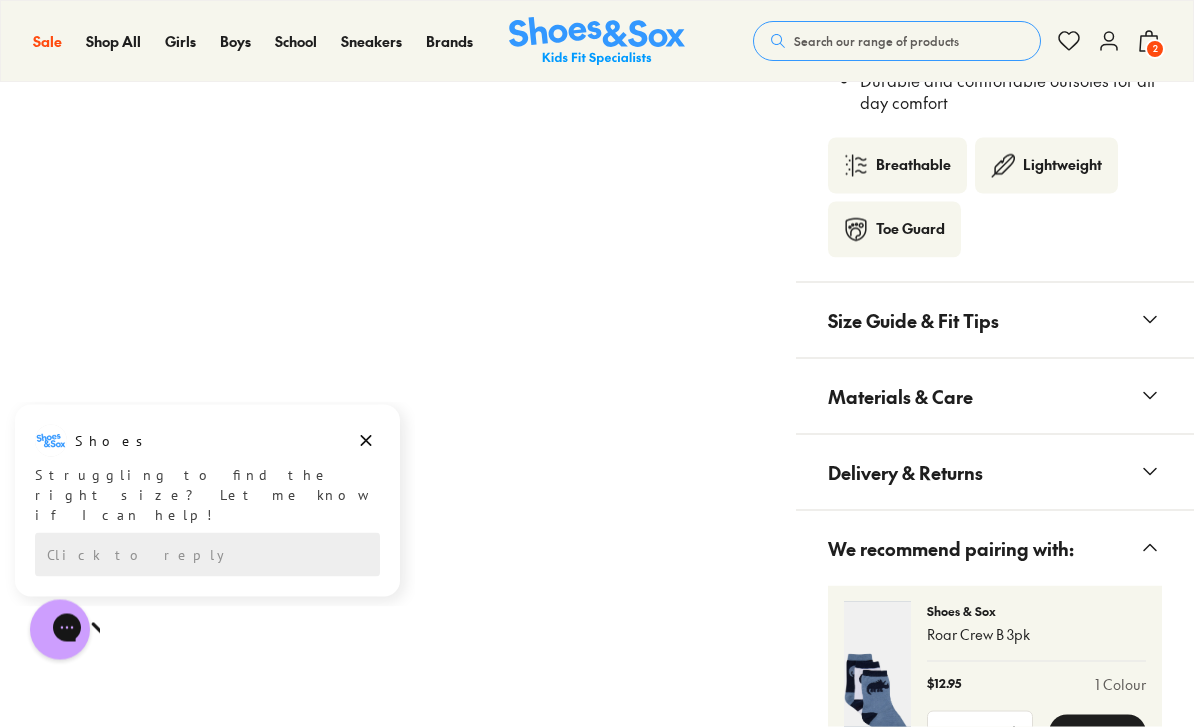 scroll, scrollTop: 1895, scrollLeft: 0, axis: vertical 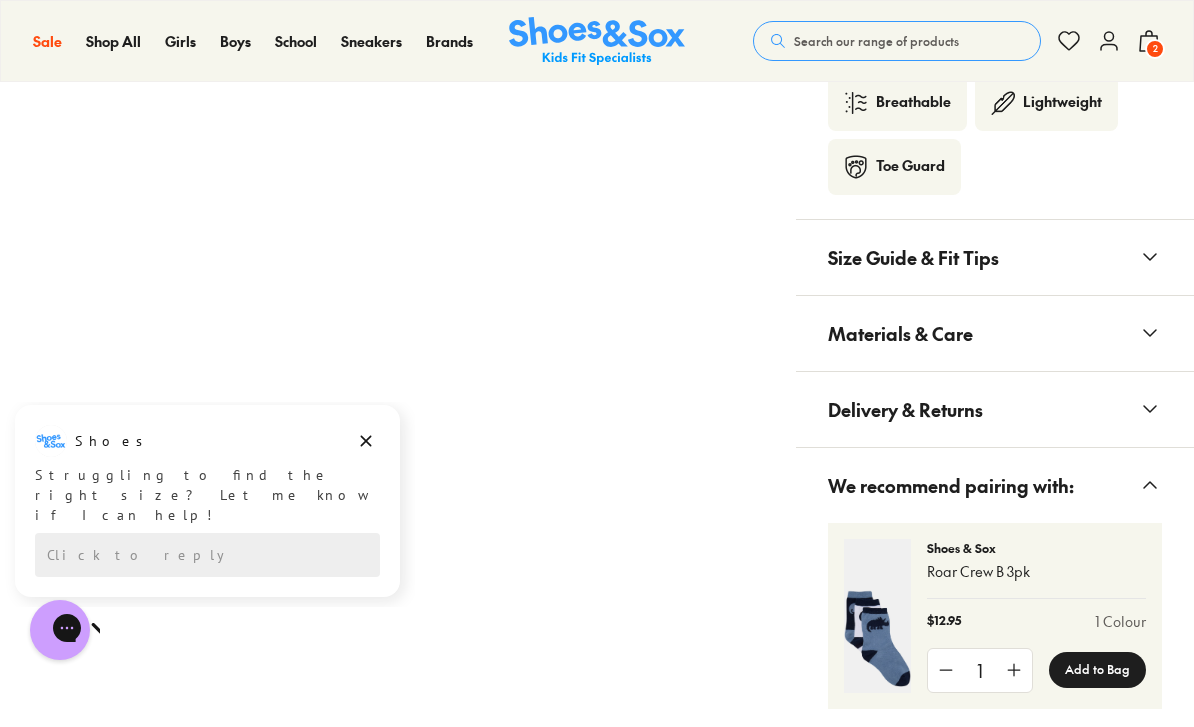 click on "Delivery & Returns" at bounding box center (995, 409) 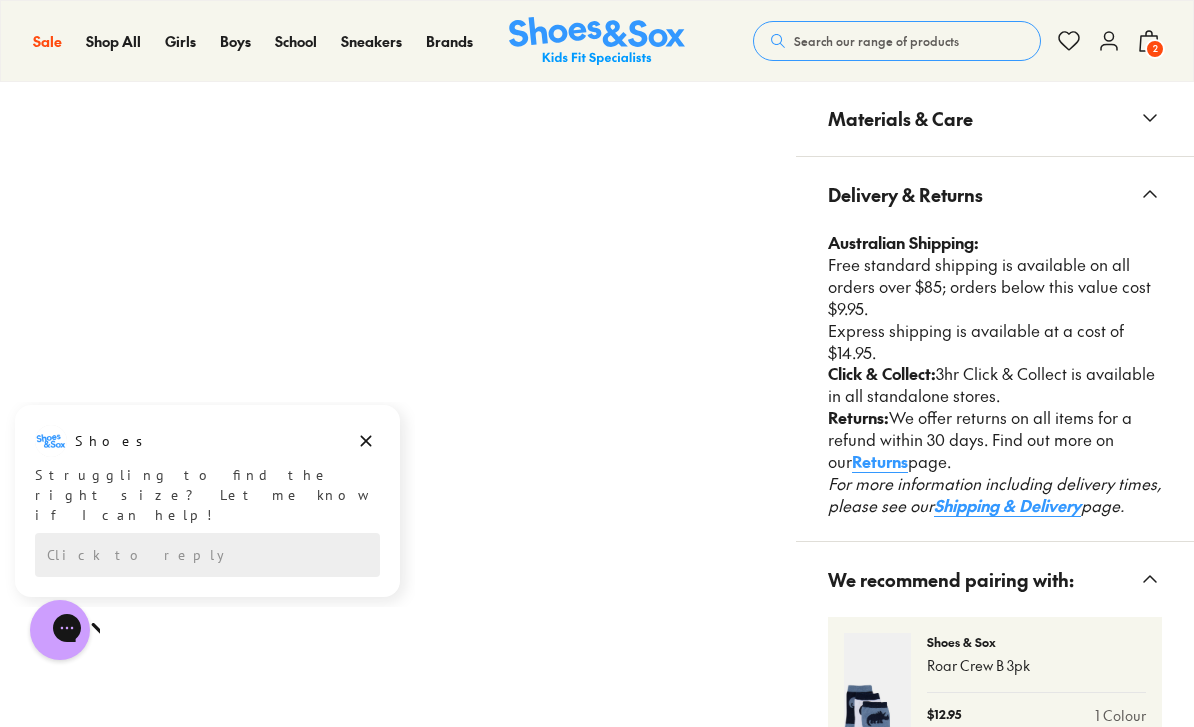 scroll, scrollTop: 2120, scrollLeft: 0, axis: vertical 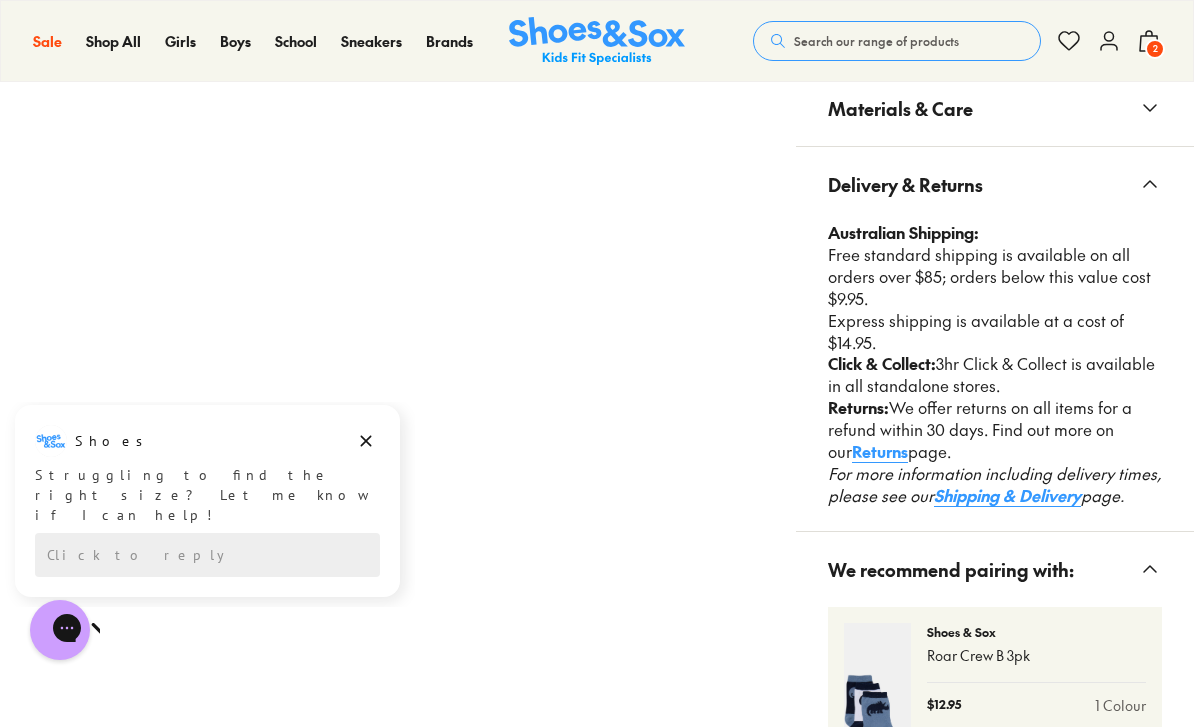 click on "Returns" at bounding box center [880, 451] 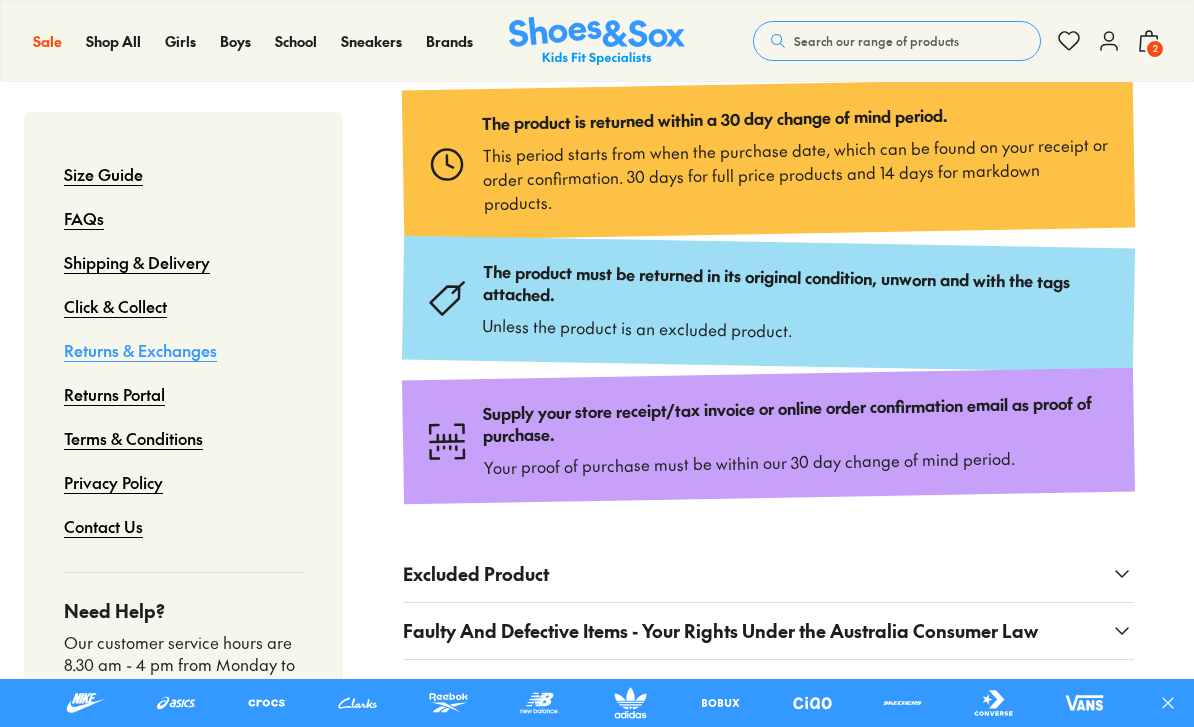 scroll, scrollTop: 0, scrollLeft: 0, axis: both 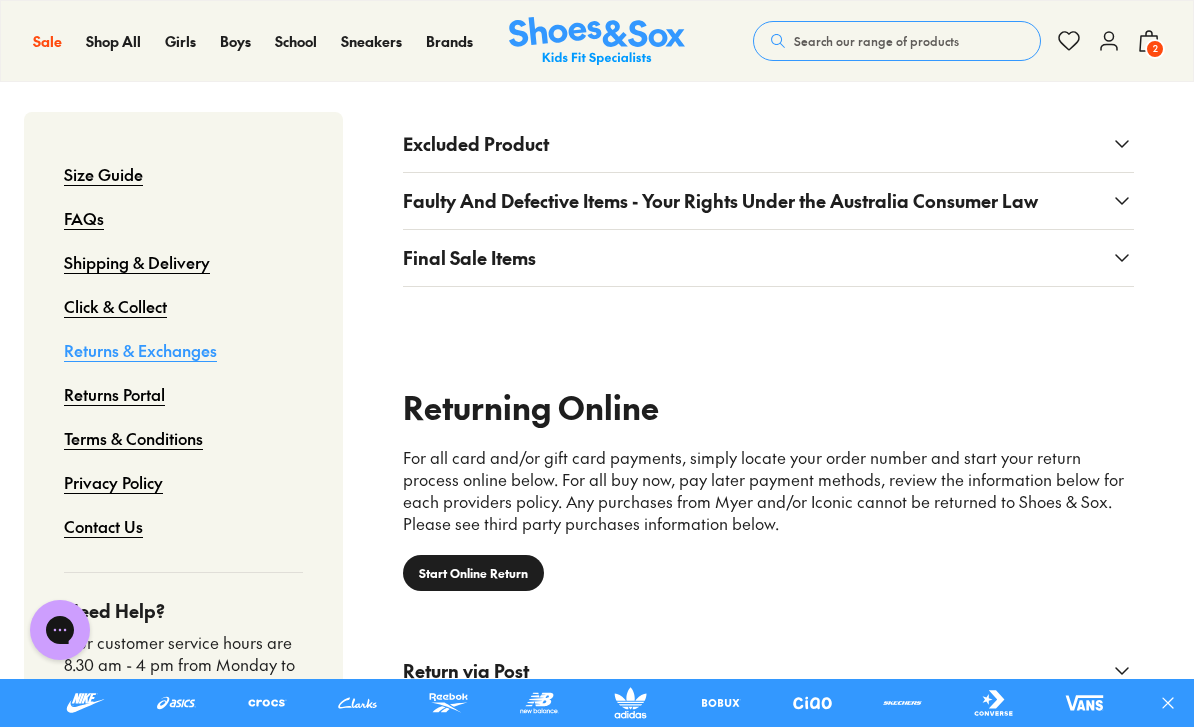 click 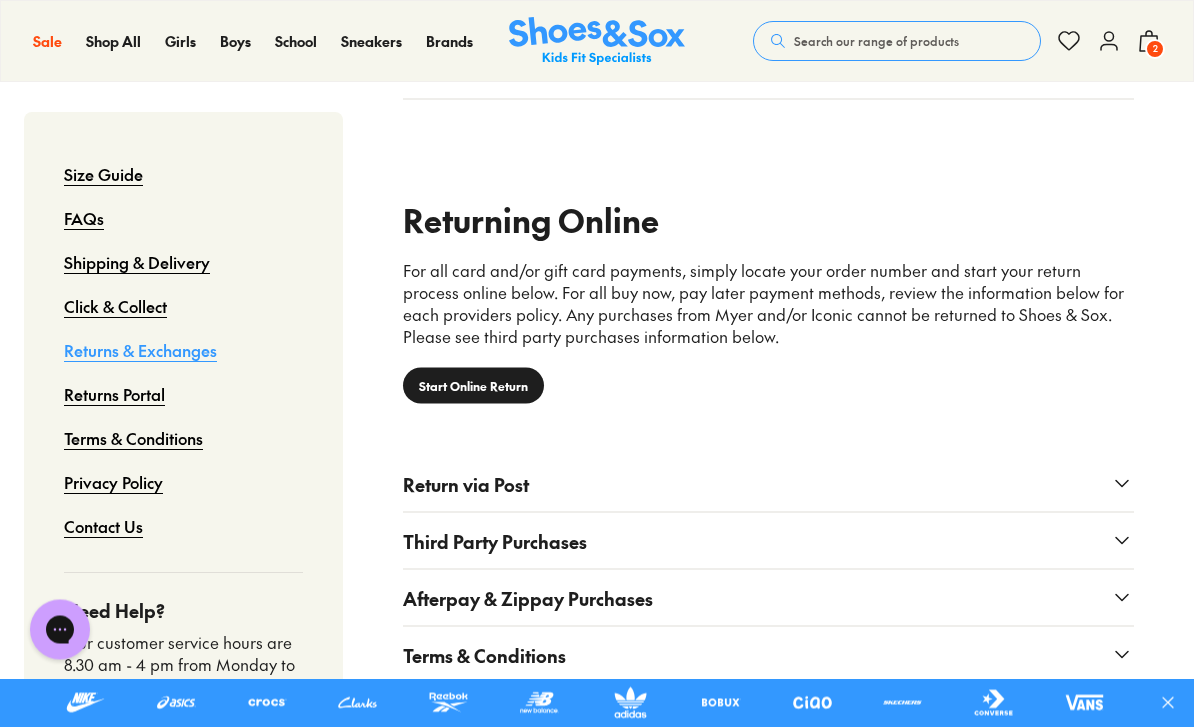 scroll, scrollTop: 1327, scrollLeft: 0, axis: vertical 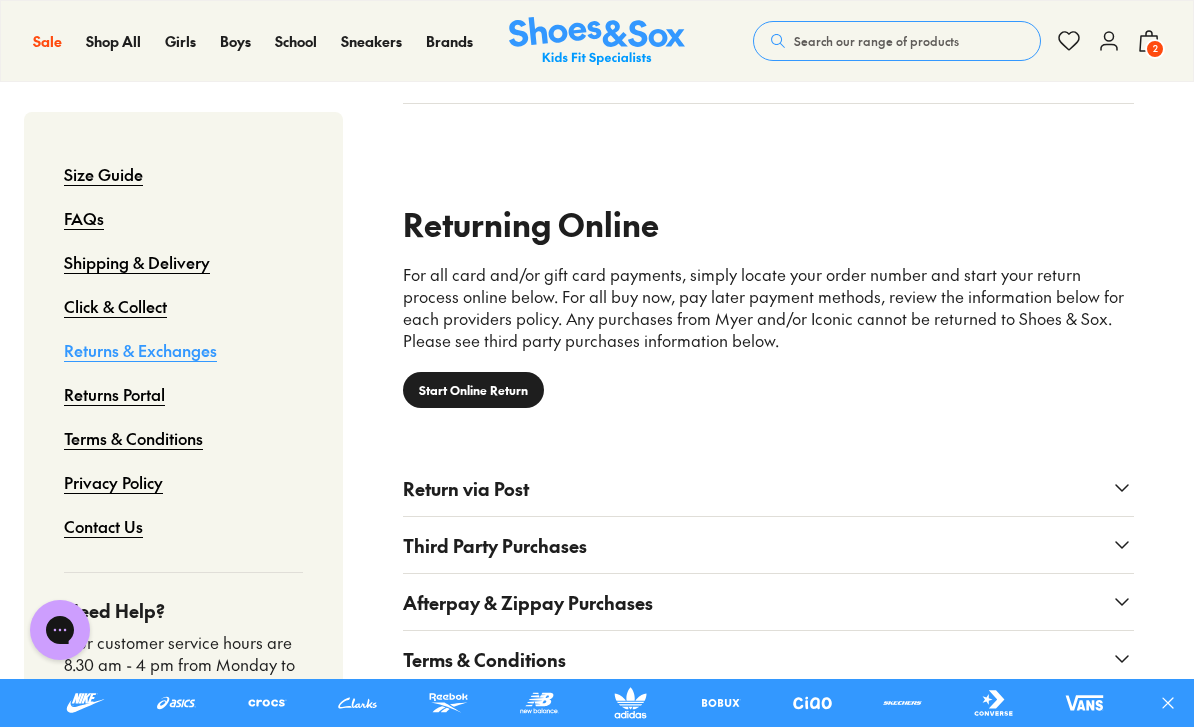 click 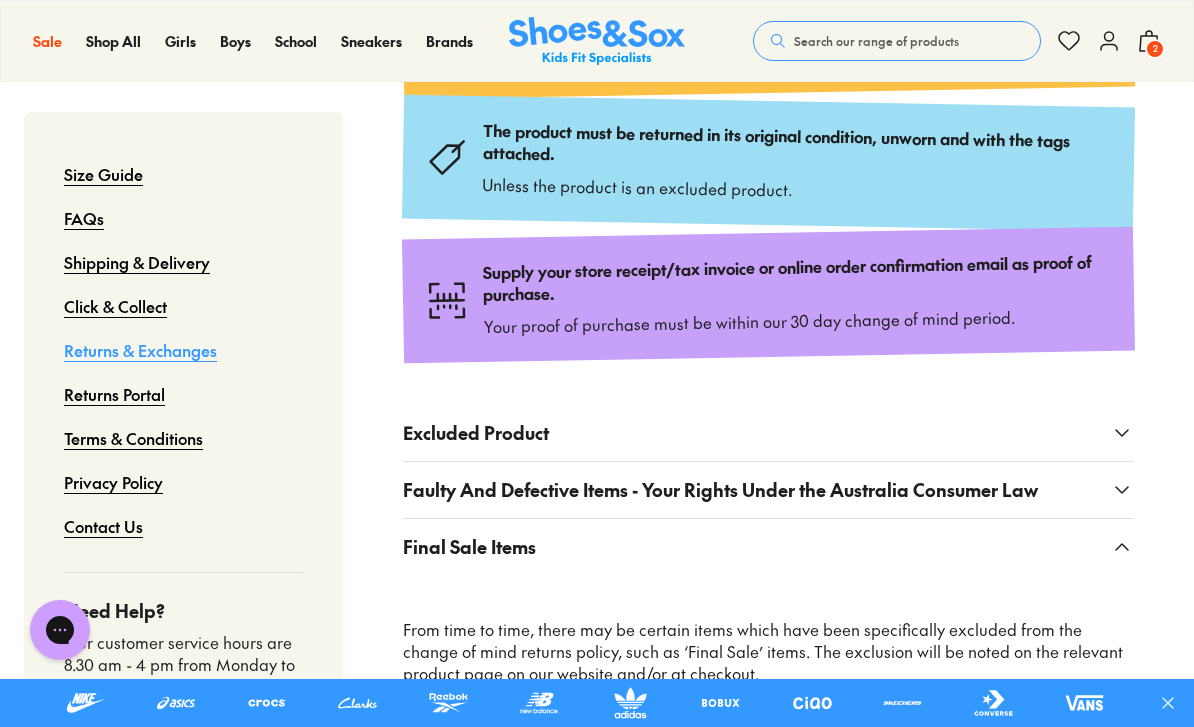 scroll, scrollTop: 685, scrollLeft: 0, axis: vertical 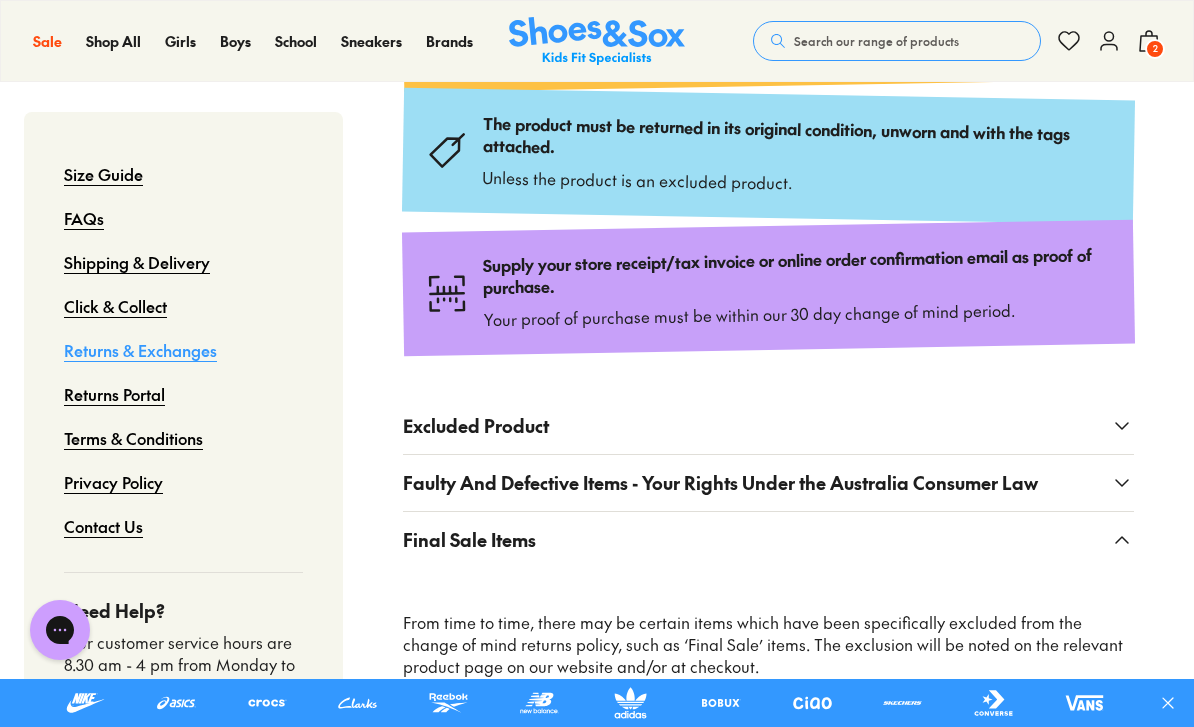 click 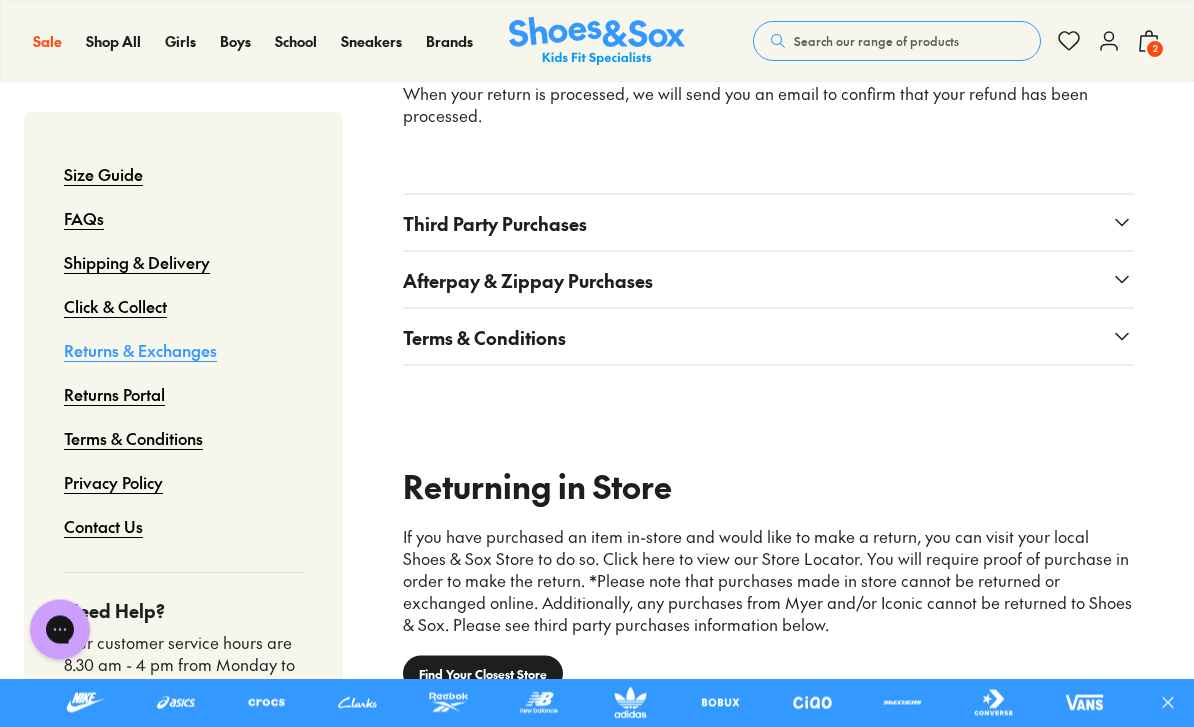 scroll, scrollTop: 2267, scrollLeft: 0, axis: vertical 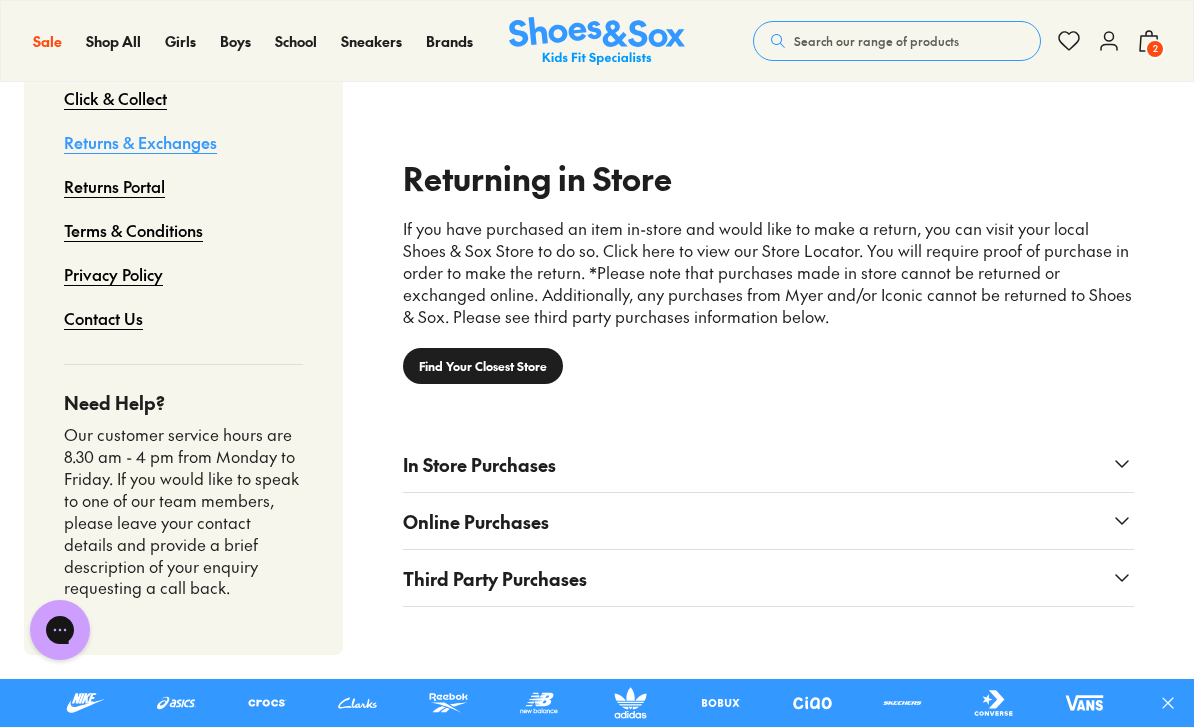 click on "Online Purchases" at bounding box center (768, 521) 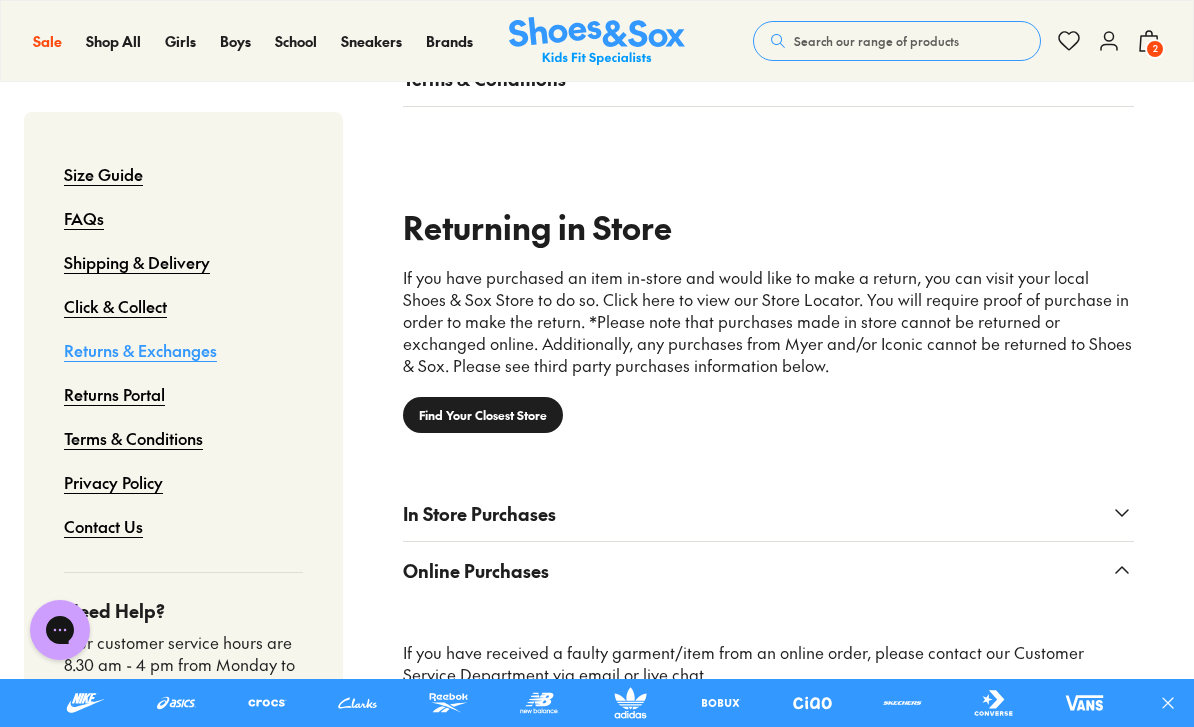 scroll, scrollTop: 2462, scrollLeft: 0, axis: vertical 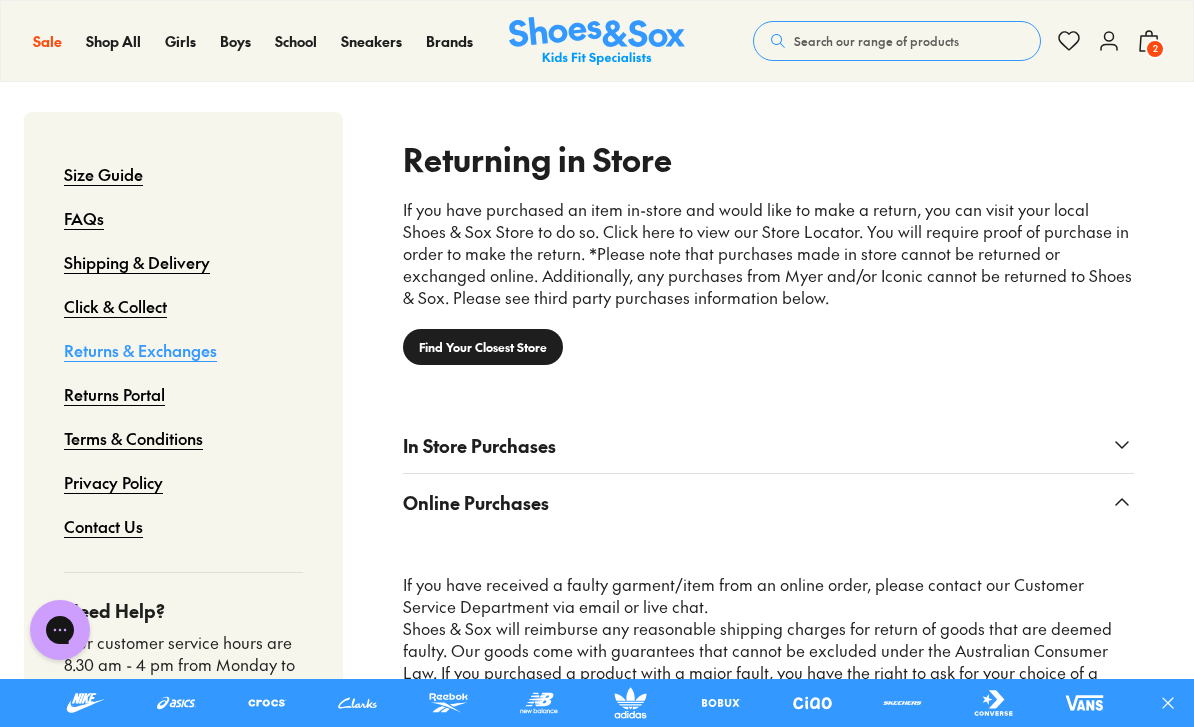 click on "In Store Purchases" at bounding box center [768, 445] 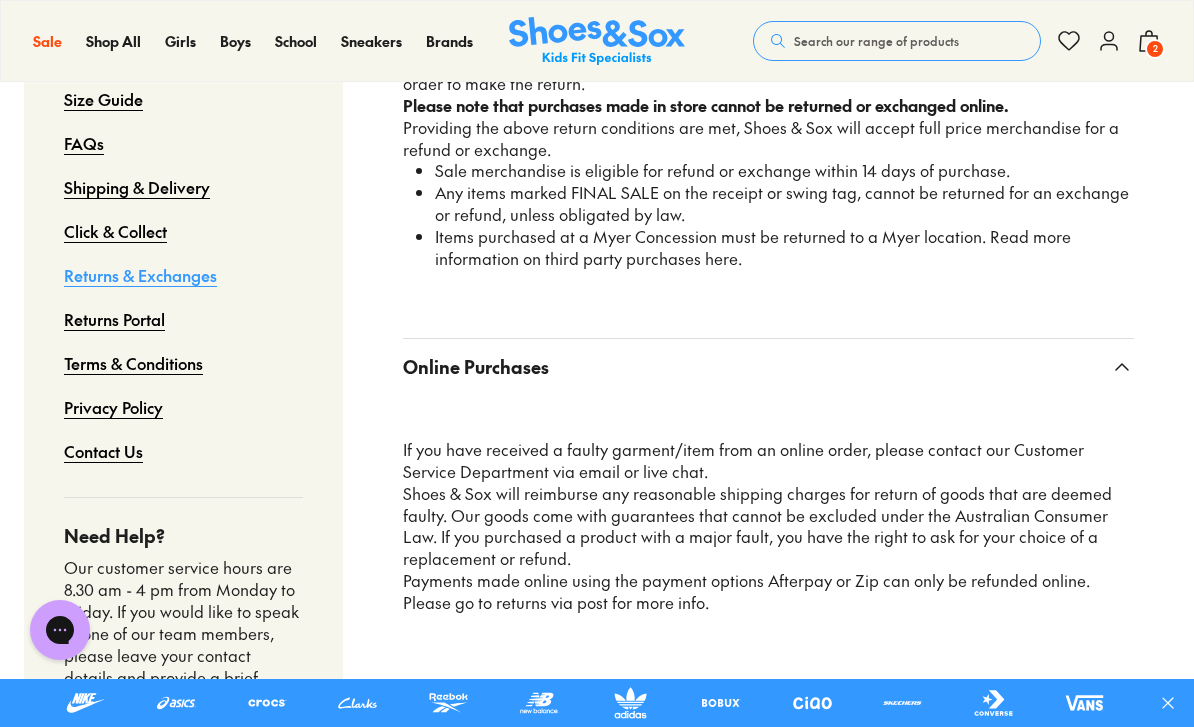 scroll, scrollTop: 2951, scrollLeft: 0, axis: vertical 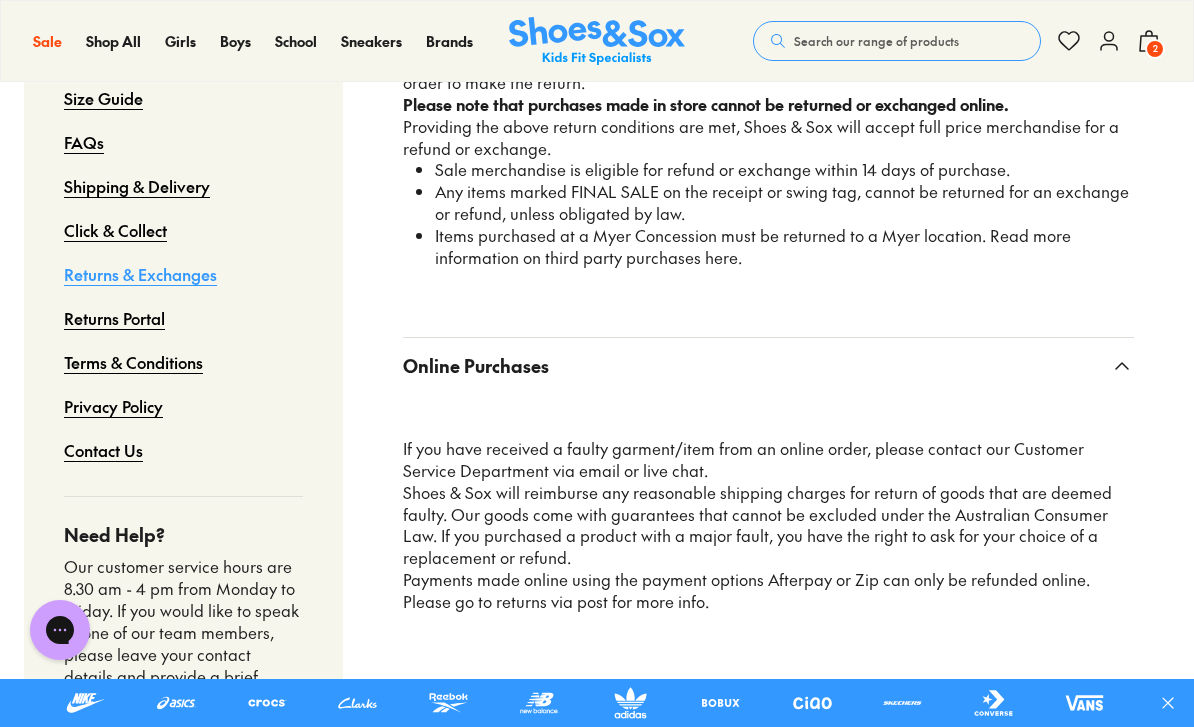 click 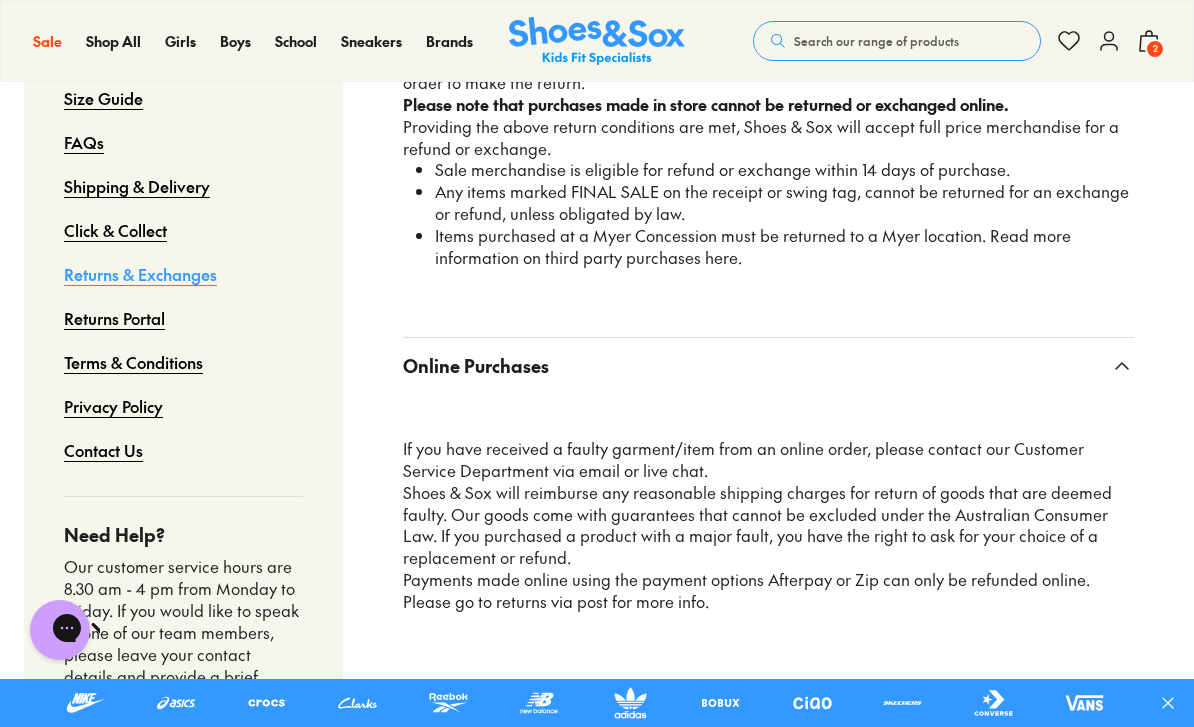 scroll, scrollTop: 0, scrollLeft: 0, axis: both 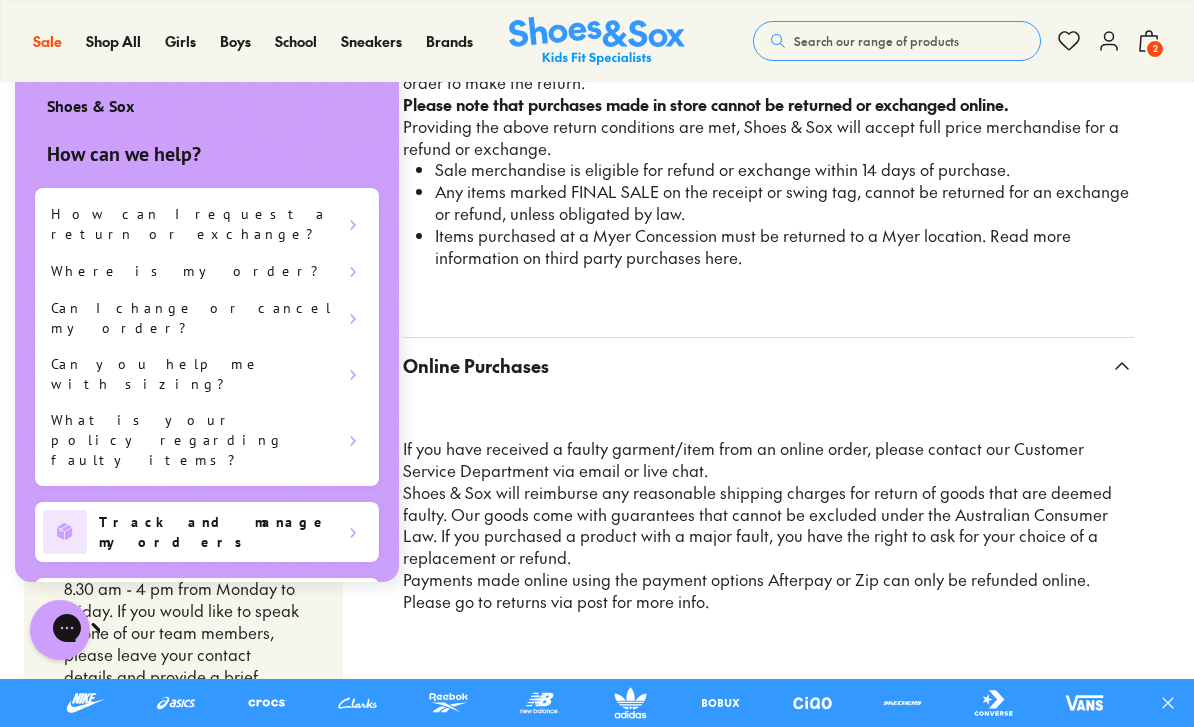 click on "Size Guide
FAQs
Shipping & Delivery
Click & Collect
Returns & Exchanges
Returns Portal
Terms & Conditions
Privacy Policy
Contact Us
Need Help?
Our customer service hours are 8.30 am - 4 pm from Monday to Friday. If you would like to speak to one of our team members, please leave your contact details and provide a brief description of your enquiry requesting a call back.
Need Help?
Our customer service hours are 8.30 am - 4 pm from Monday to Friday. If you would like to speak to one of our team members, please leave your contact details and provide a brief description of your enquiry requesting a call back." at bounding box center (597, -926) 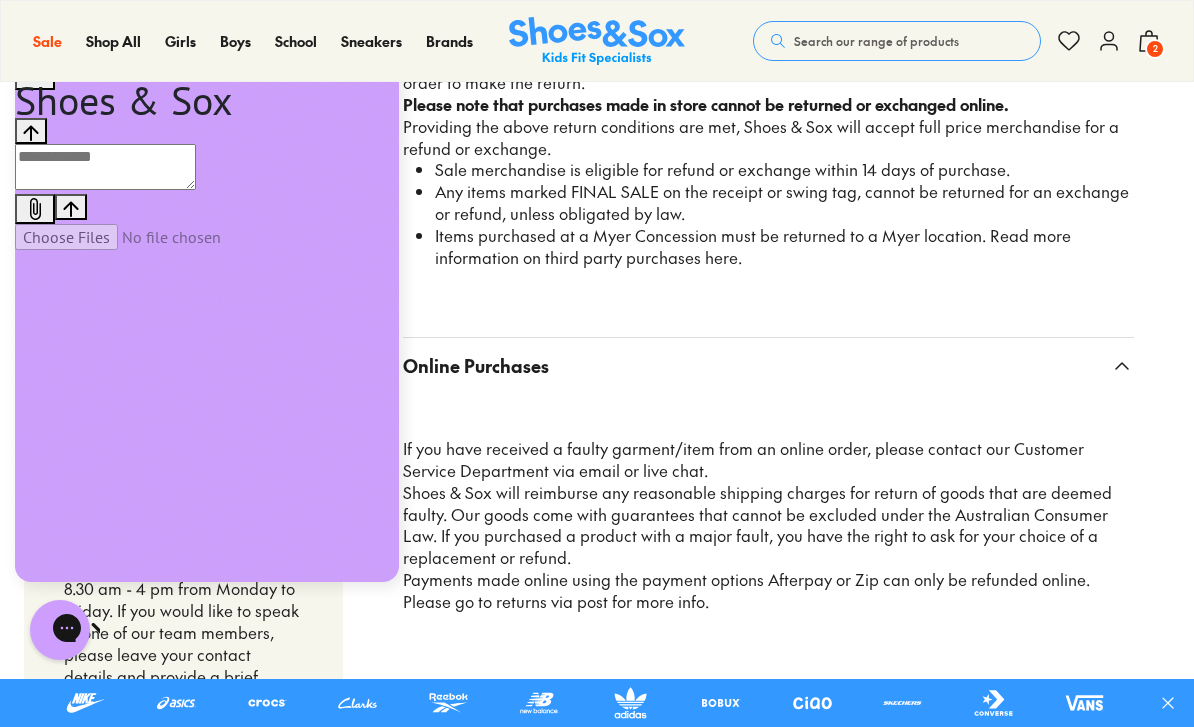 click at bounding box center [105, 167] 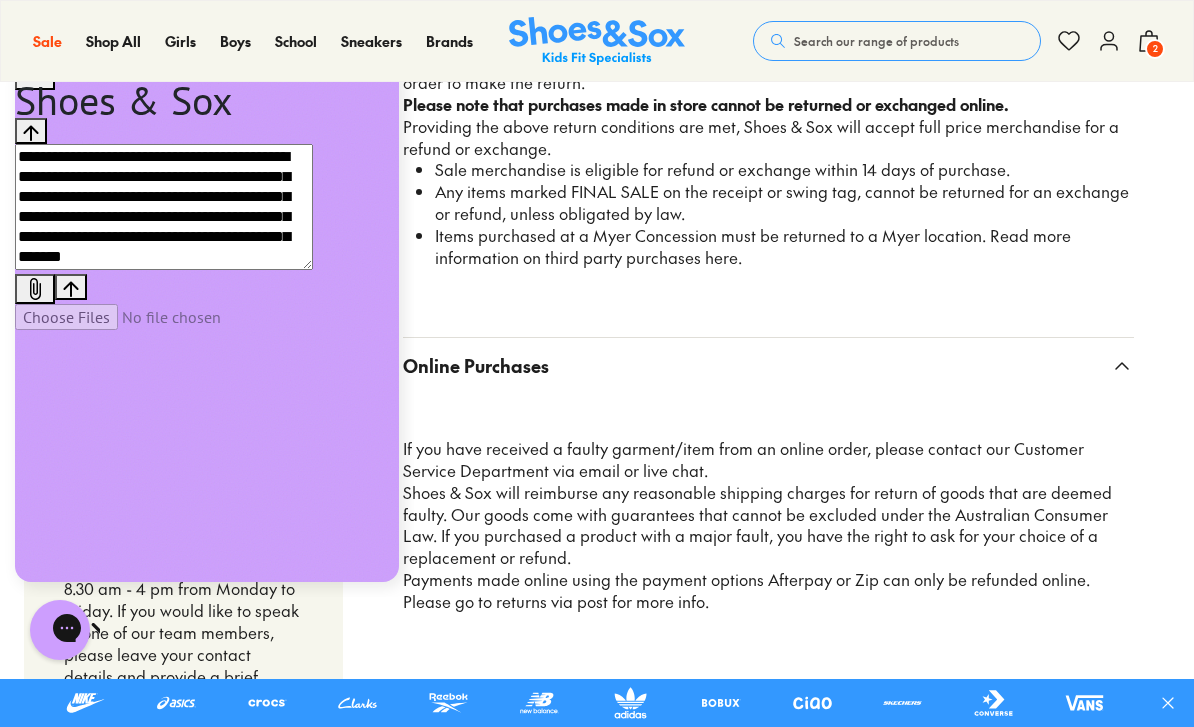 type on "**********" 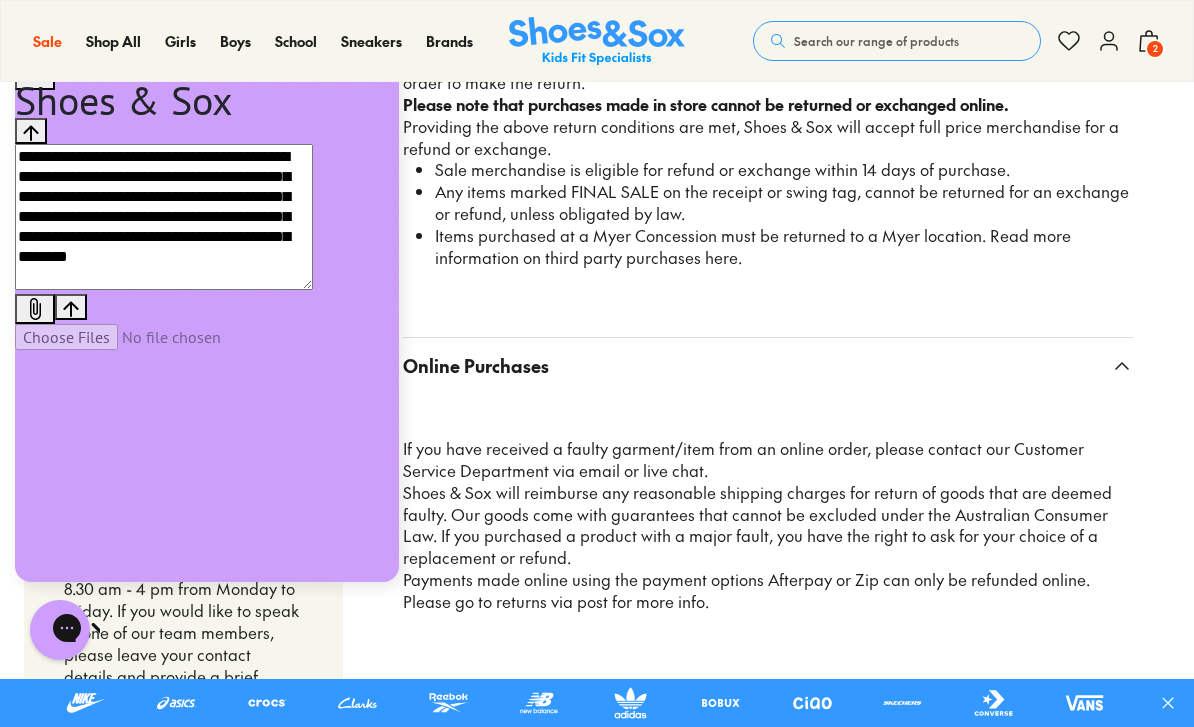 click at bounding box center [71, 307] 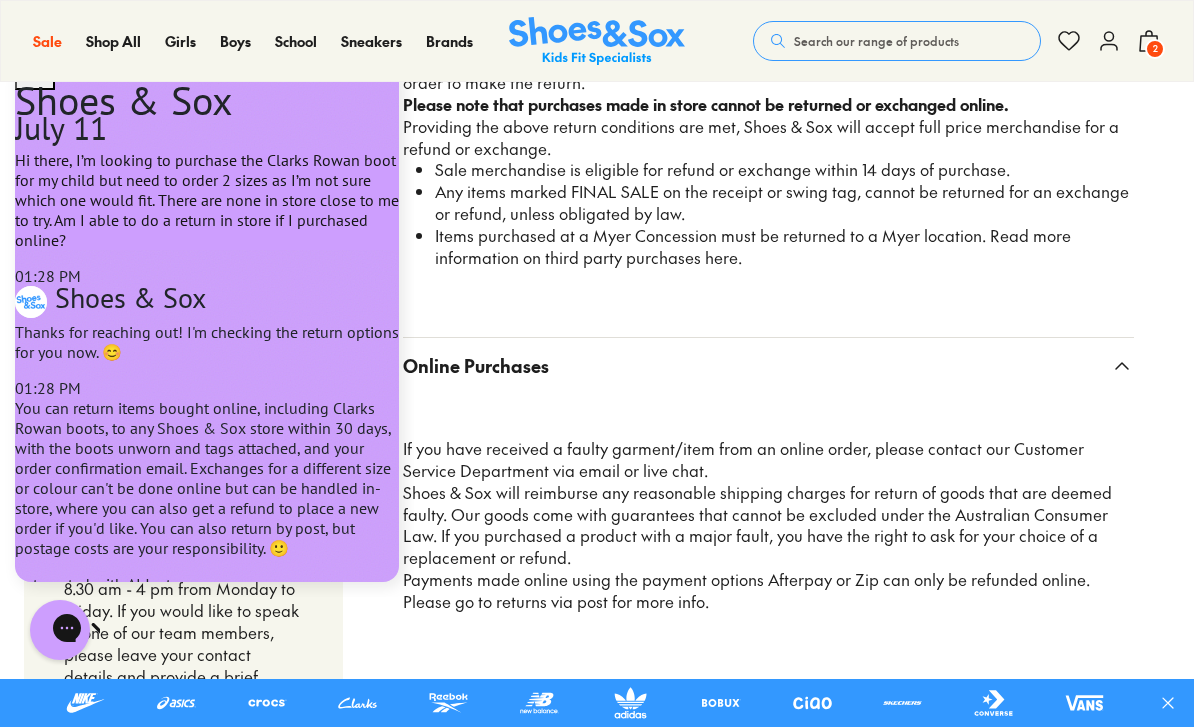 scroll, scrollTop: 177, scrollLeft: 0, axis: vertical 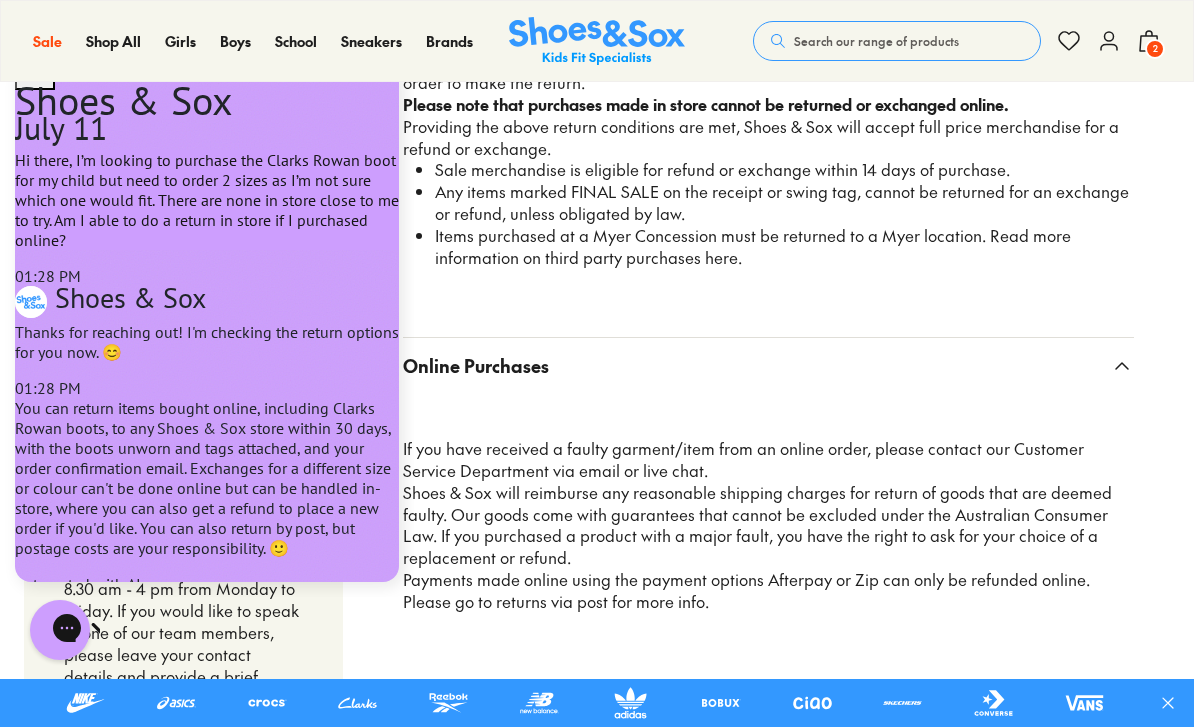 click at bounding box center [164, 999] 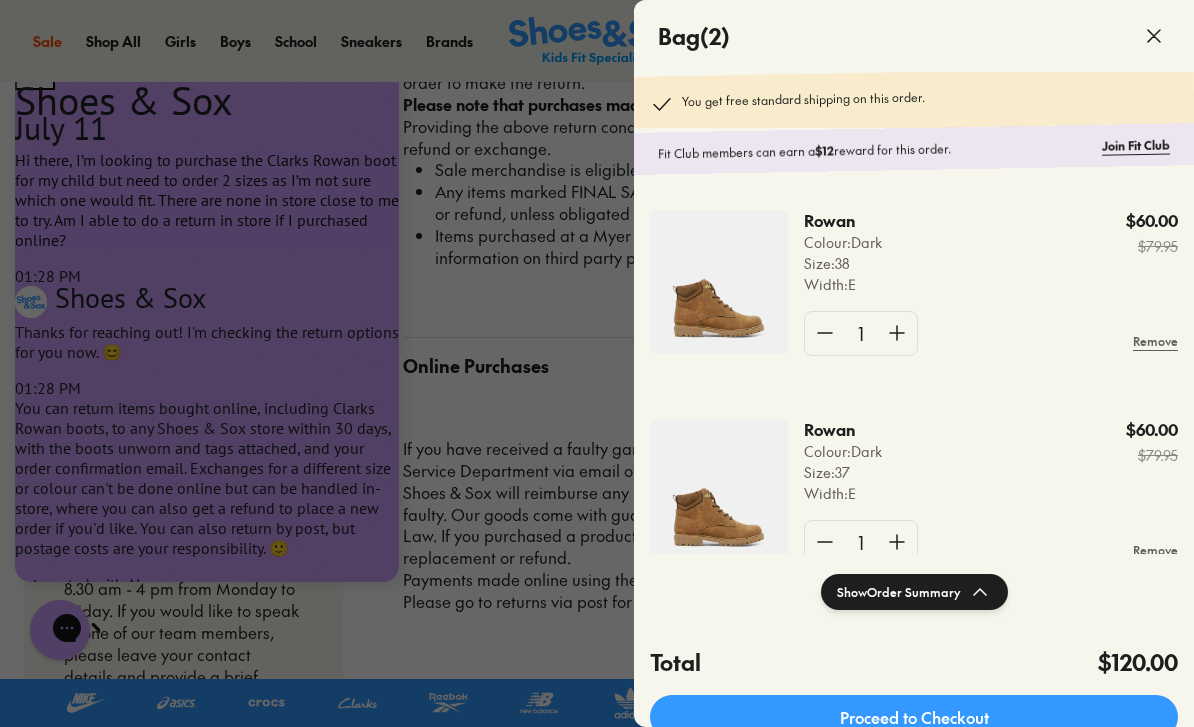 click on "Rowan" 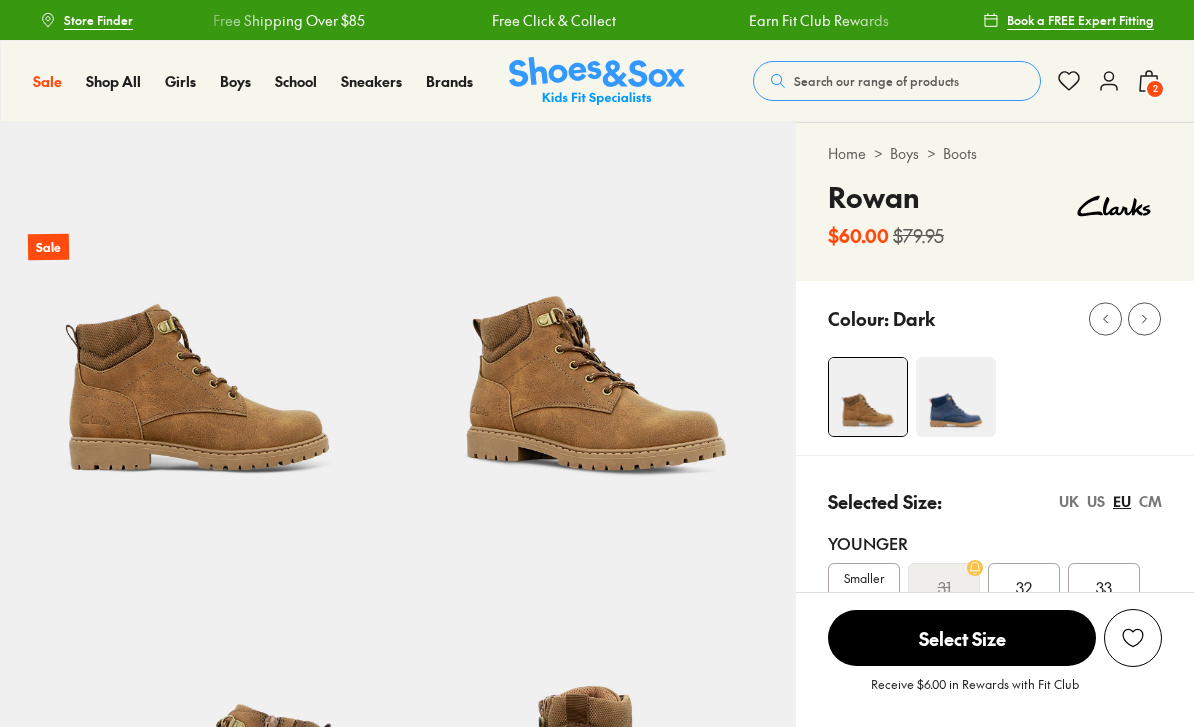 scroll, scrollTop: 0, scrollLeft: 0, axis: both 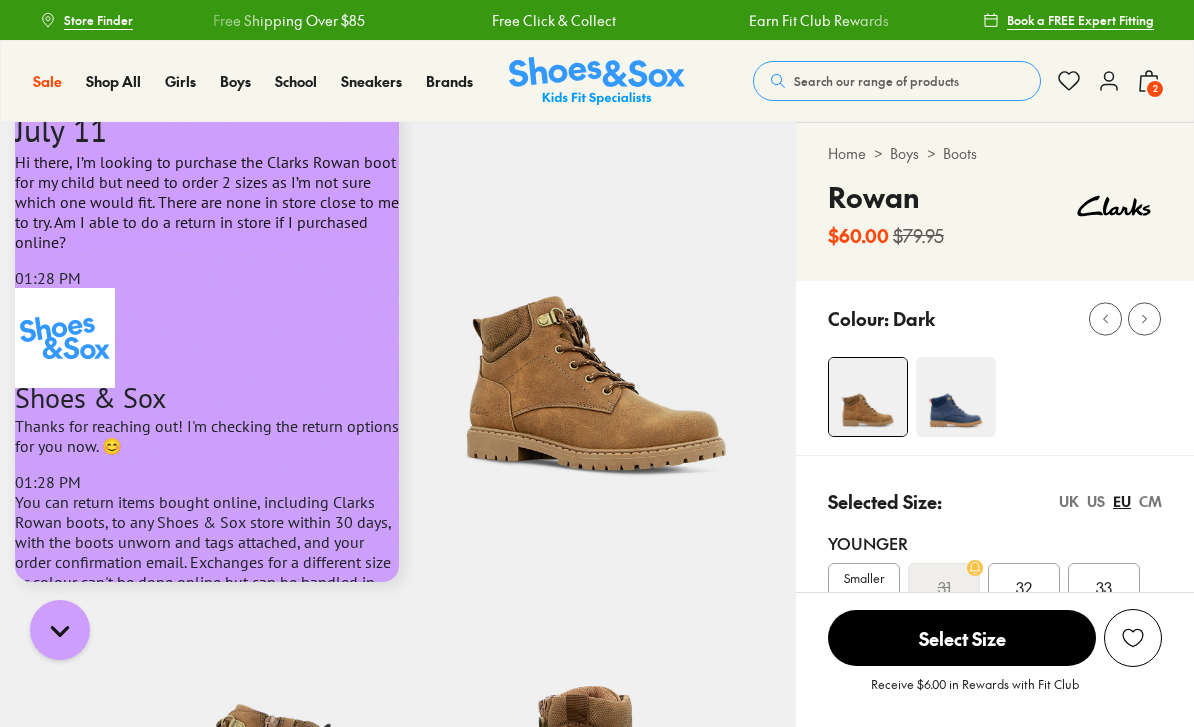 click at bounding box center [105, 1981] 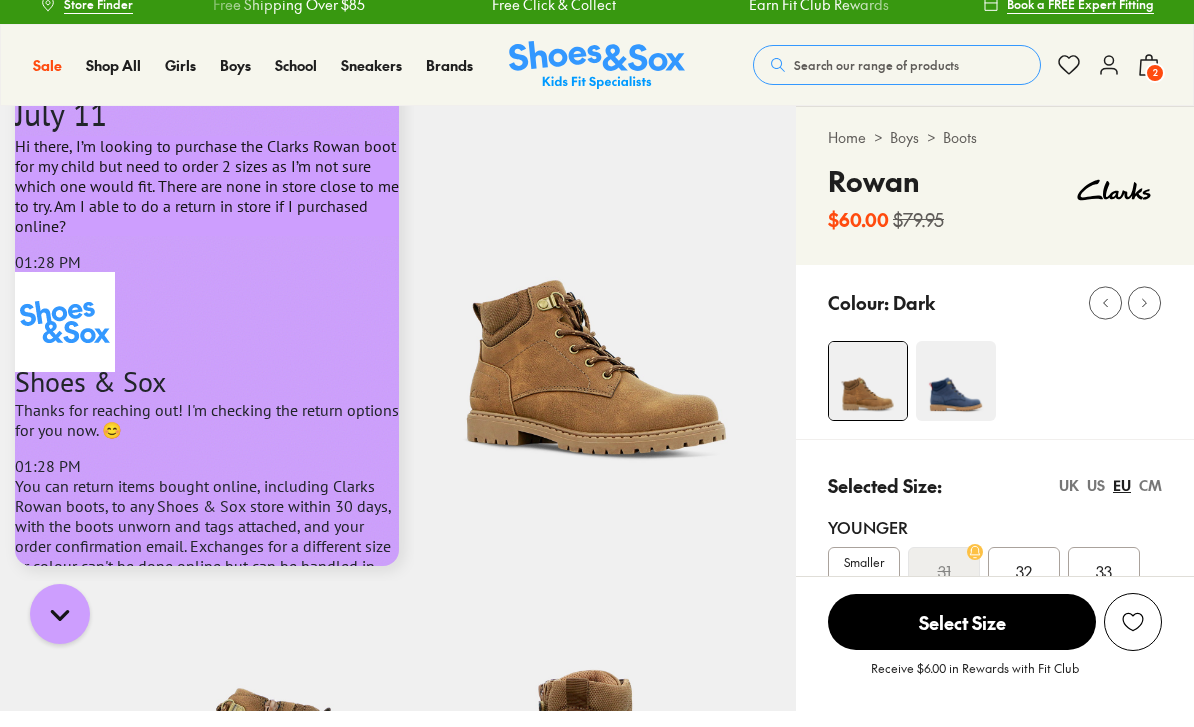 scroll, scrollTop: 1283, scrollLeft: 0, axis: vertical 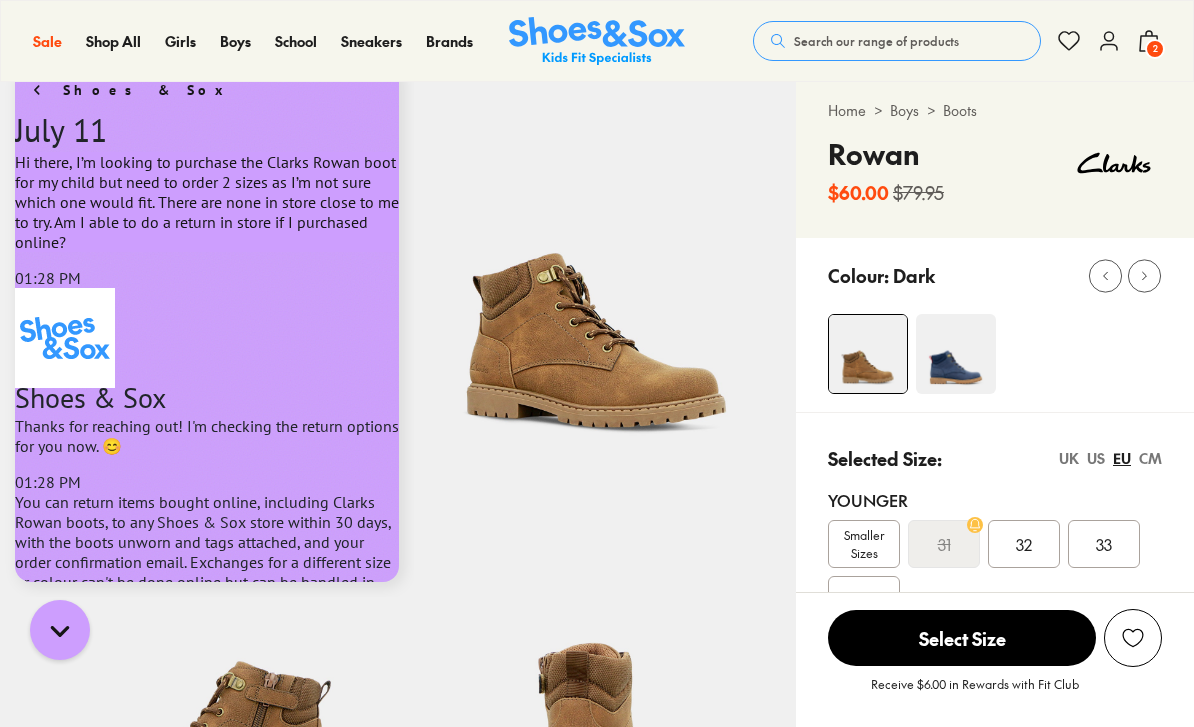click at bounding box center (105, 1981) 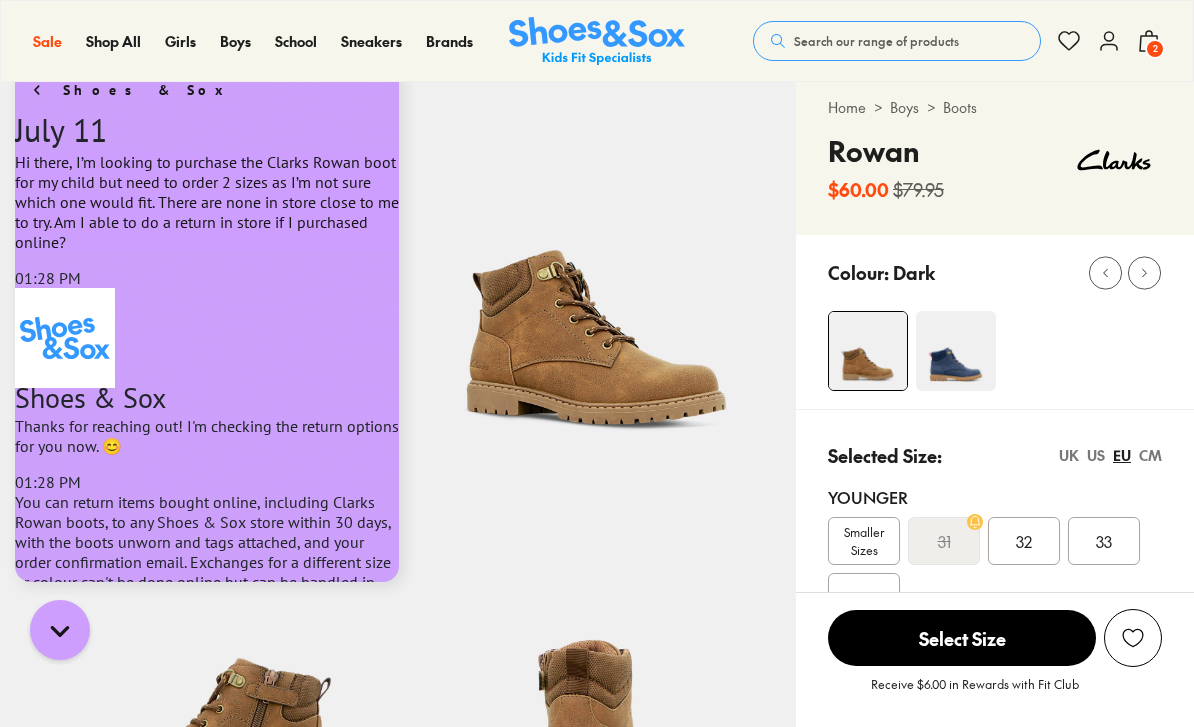 scroll, scrollTop: 47, scrollLeft: 0, axis: vertical 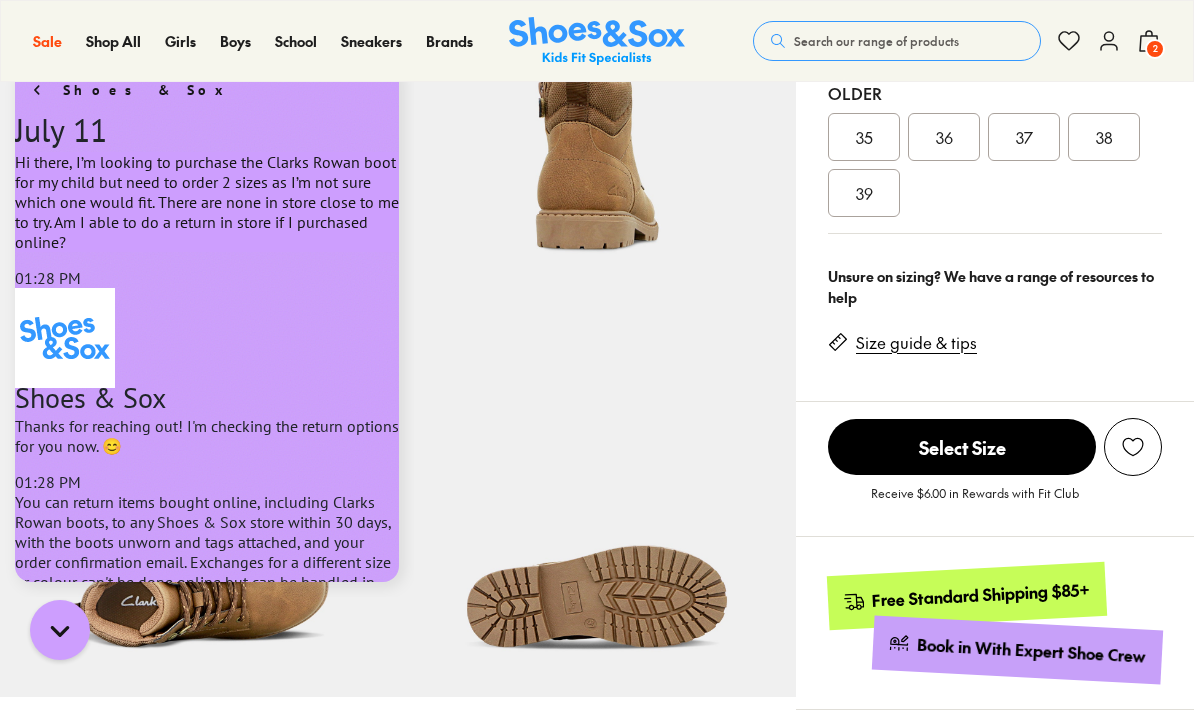 click on "Size guide & tips" at bounding box center (916, 343) 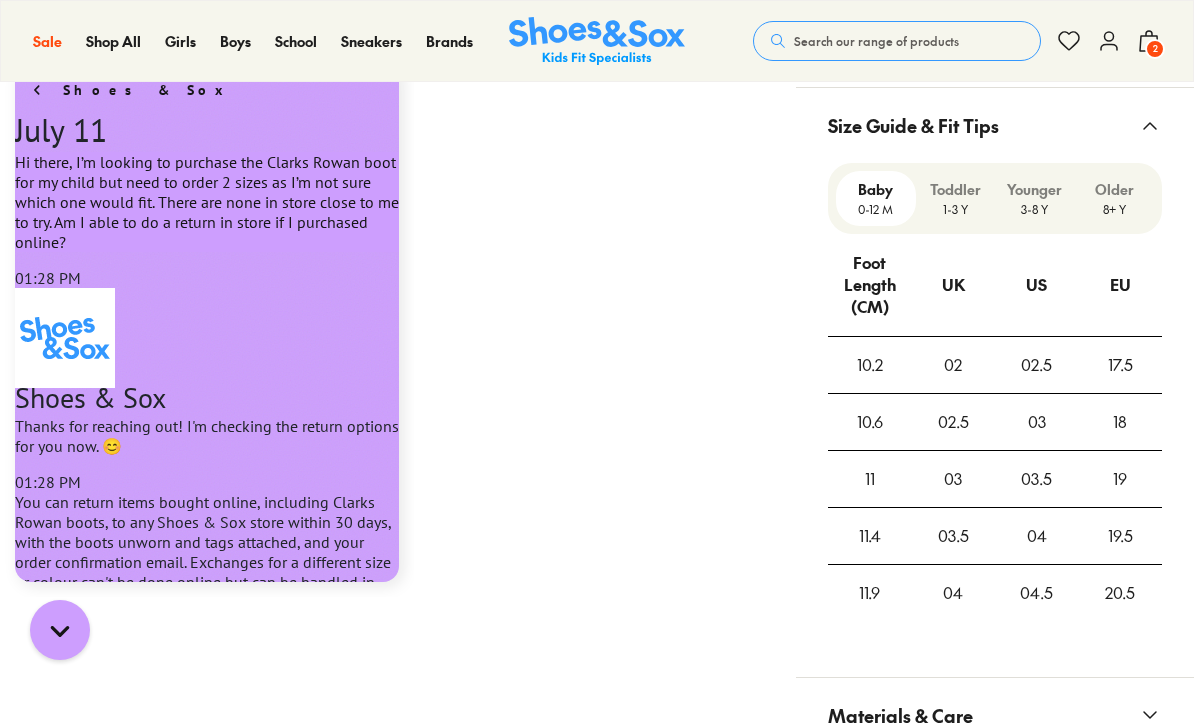 scroll, scrollTop: 1487, scrollLeft: 0, axis: vertical 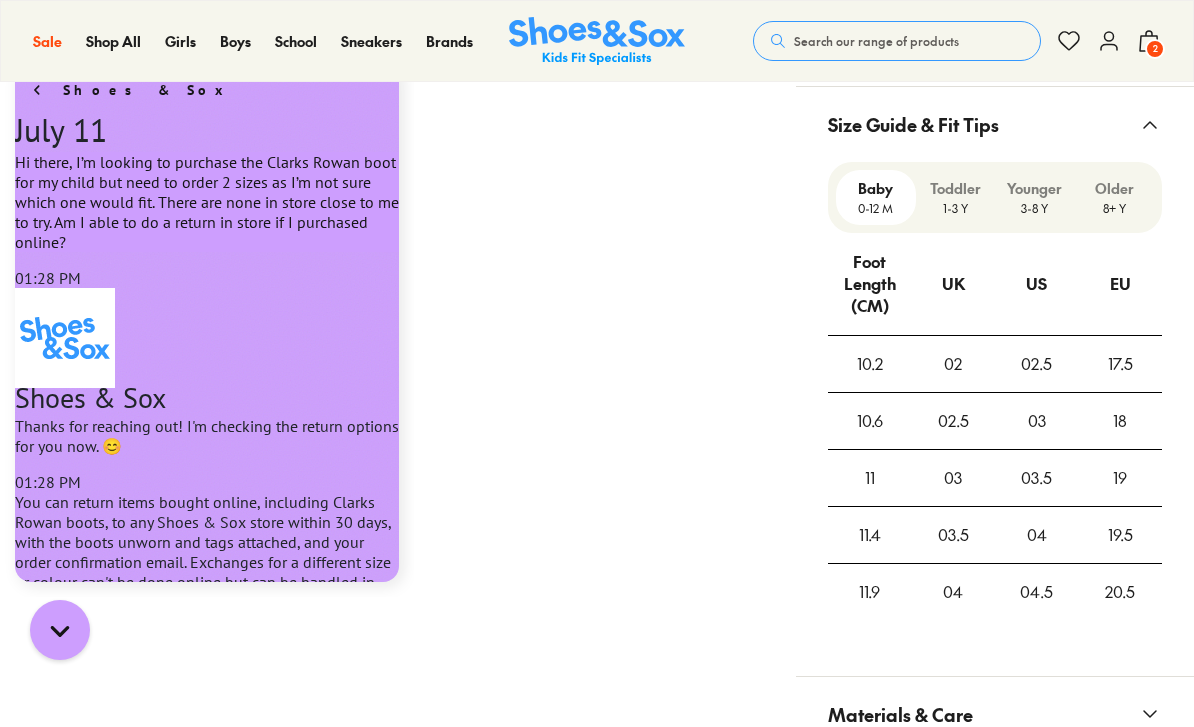 click on "8+ Y" at bounding box center [1115, 208] 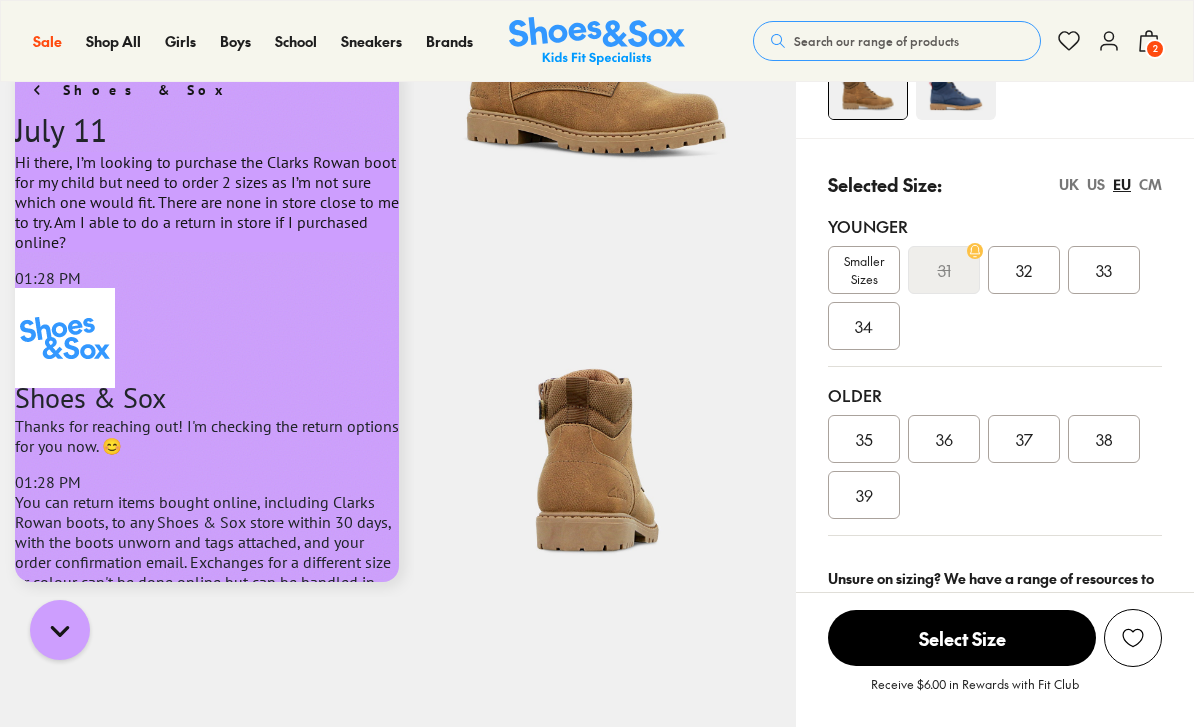 scroll, scrollTop: 0, scrollLeft: 0, axis: both 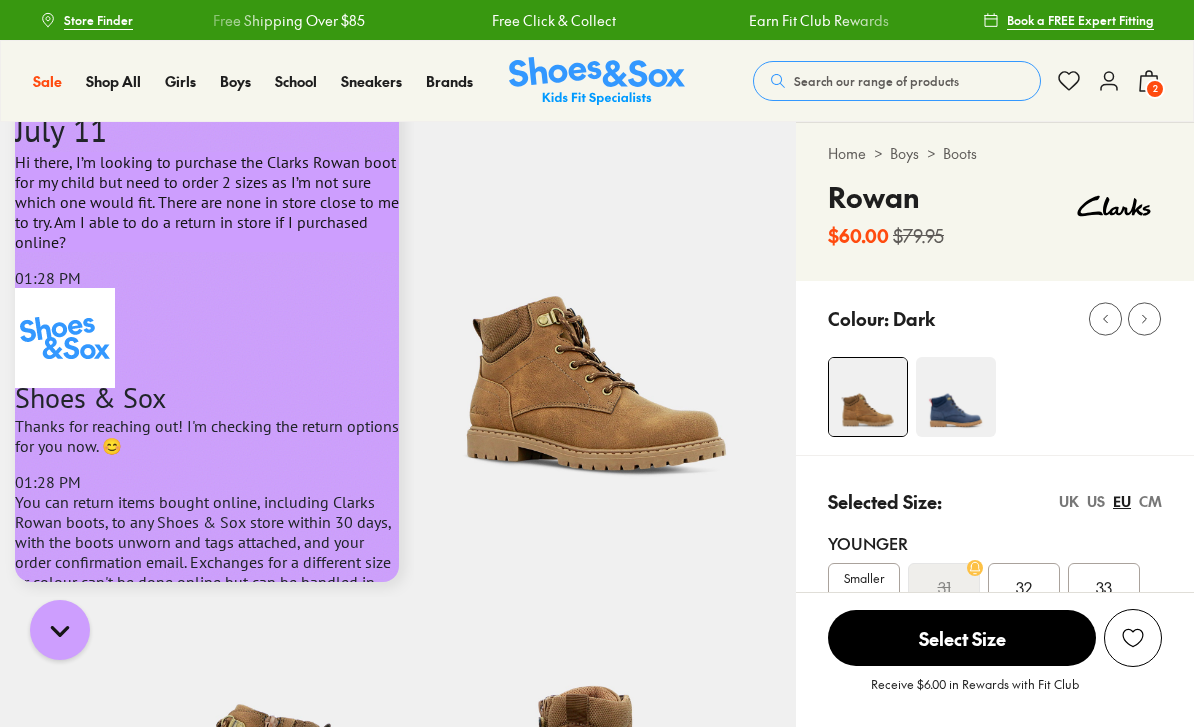 click on "Boys" at bounding box center (235, 81) 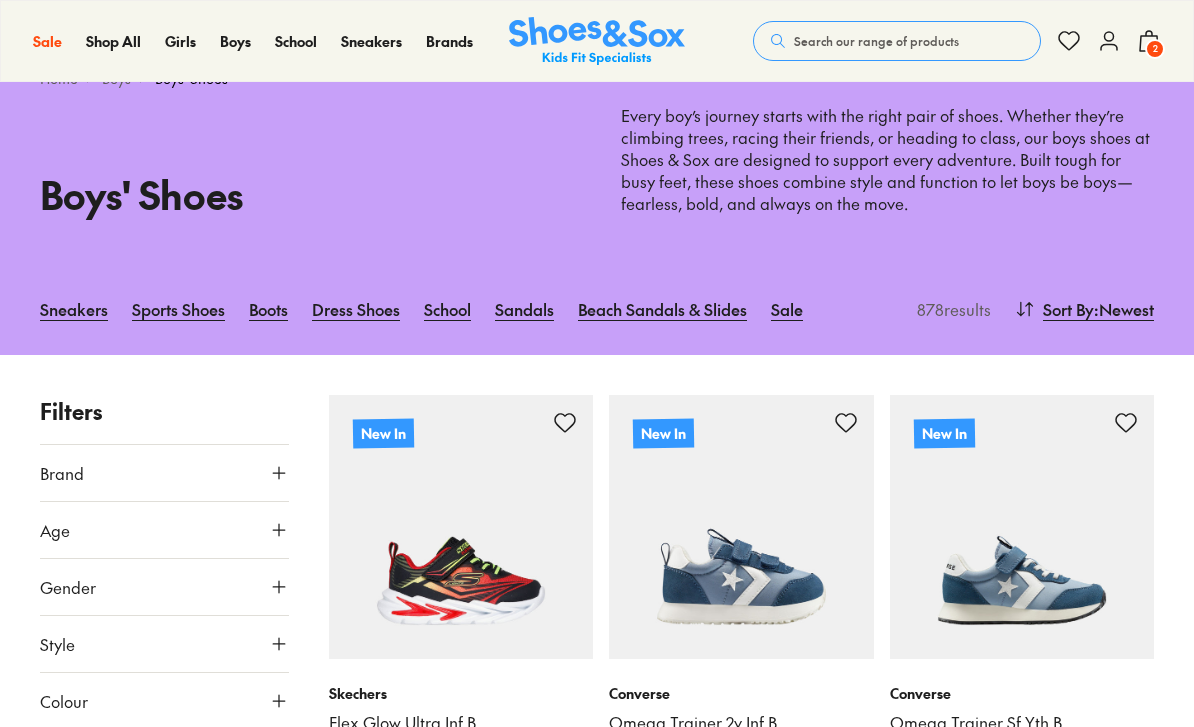 scroll, scrollTop: 0, scrollLeft: 0, axis: both 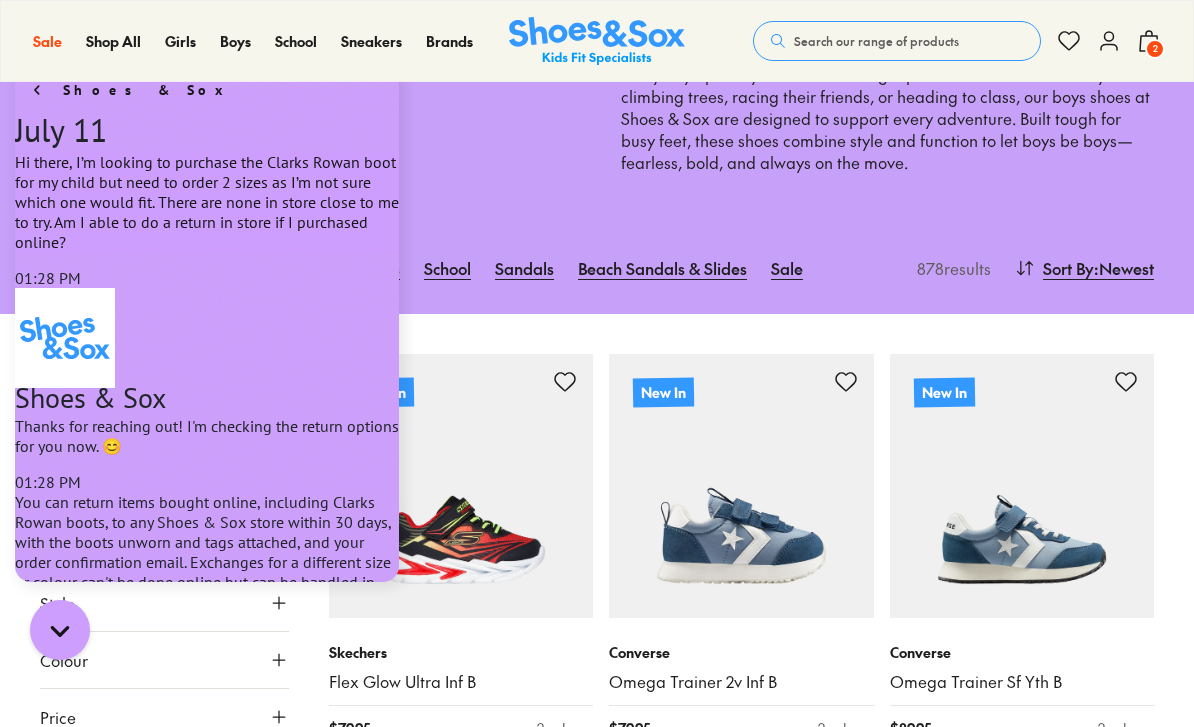 click on "Filters Brand Adidas Originals ( 31 ) Adidas Performance ( 33 ) Asics ( 88 ) Birkenstock ( 12 ) Bobux ( 51 ) Camper ( 7 ) Ciao ( 48 ) Clarks ( 117 ) Converse ( 31 ) Crocs ( 37 ) Happy Socks ( 9 ) Harrison ( 9 ) Jett Jones ( 1 ) Kicks ( 14 ) Native ( 1 ) New Balance ( 60 ) Nike ( 138 ) Old Soles ( 17 ) Pablosky ( 12 ) Puma ( 6 ) Reebok ( 79 ) Roc ( 5 ) Saltwater Sandals ( 2 ) Shoes & Sox ( 27 ) Skechers ( 17 ) Startrite ( 2 ) Surefit ( 2 ) Teva ( 4 ) Vans ( 16 ) Age Infant/Toddler ( 294 ) Youth ( 287 ) Senior ( 138 ) Junior ( 103 ) Pre Walker ( 29 ) Infant ( 7 ) Adult ( 6 ) Gender All Boys Unisex Style Sneakers ( 287 ) Sport ( 210 ) Beach Sandals ( 72 ) Sandals ( 71 ) Boots ( 67 ) Accessories ( 54 ) School ( 46 ) Prewalker ( 30 ) Shoes ( 18 ) Gumboots ( 17 ) Slippers ( 4 ) Colour Black ( 233 ) White ( 141 ) Blue ( 125 ) Navy ( 118 ) Grey ( 45 ) Brown ( 36 ) Beige ( 30 ) Red ( 30 ) Neutrals ( 26 ) Multi Colour ( 21 ) Green ( 19 ) Pink ( 11 ) Purple ( 10 ) Yellow ( 9 ) Light Blue ( 8 ) Orange ( 4 ) Silver ( 1 )" at bounding box center (597, 2726) 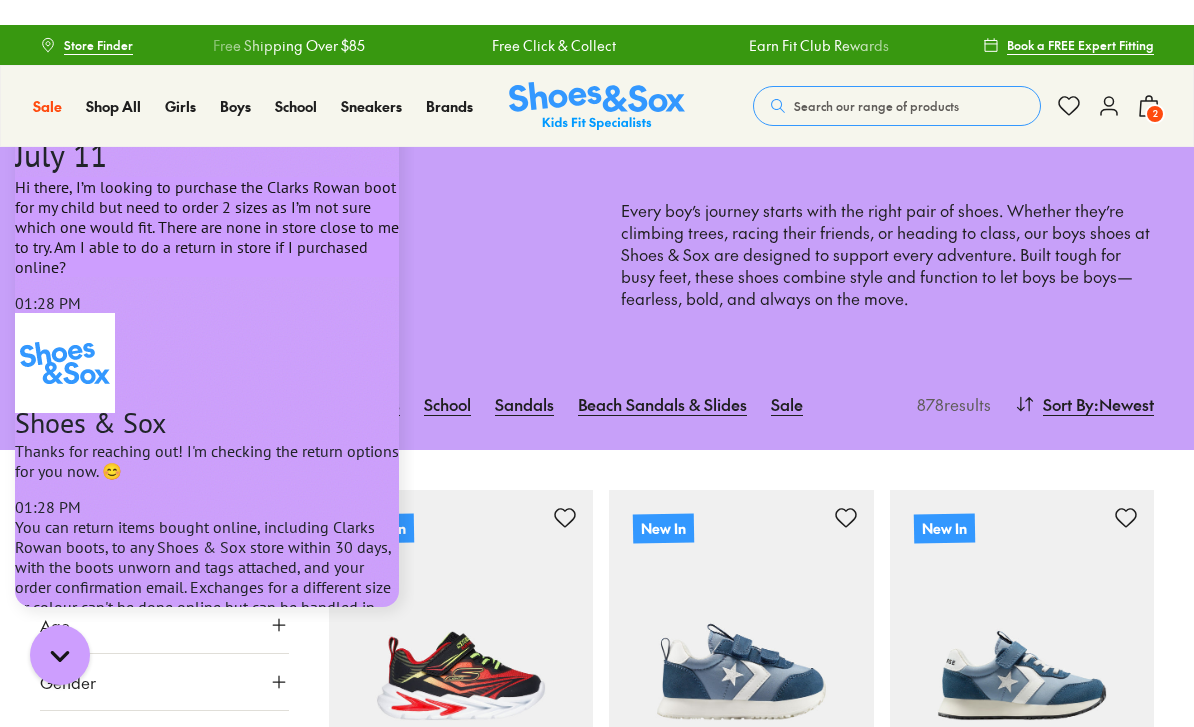 scroll, scrollTop: 322, scrollLeft: 0, axis: vertical 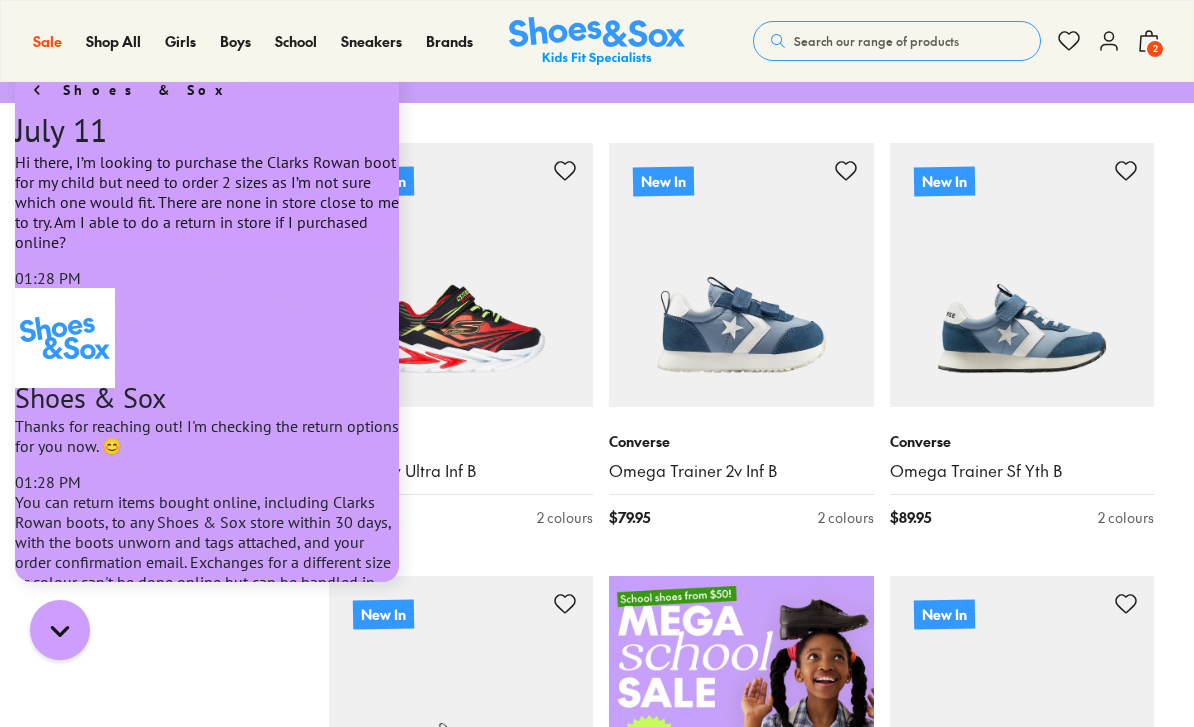 click on "Filters Brand Adidas Originals ( 31 ) Adidas Performance ( 33 ) Asics ( 88 ) Birkenstock ( 12 ) Bobux ( 51 ) Camper ( 7 ) Ciao ( 48 ) Clarks ( 117 ) Converse ( 31 ) Crocs ( 37 ) Happy Socks ( 9 ) Harrison ( 9 ) Jett Jones ( 1 ) Kicks ( 14 ) Native ( 1 ) New Balance ( 60 ) Nike ( 138 ) Old Soles ( 17 ) Pablosky ( 12 ) Puma ( 6 ) Reebok ( 79 ) Roc ( 5 ) Saltwater Sandals ( 2 ) Shoes & Sox ( 27 ) Skechers ( 17 ) Startrite ( 2 ) Surefit ( 2 ) Teva ( 4 ) Vans ( 16 ) Age Infant/Toddler ( 294 ) Youth ( 287 ) Senior ( 138 ) Junior ( 103 ) Pre Walker ( 29 ) Infant ( 7 ) Adult ( 6 ) Gender All Boys Unisex Style Sneakers ( 287 ) Sport ( 210 ) Beach Sandals ( 72 ) Sandals ( 71 ) Boots ( 67 ) Accessories ( 54 ) School ( 46 ) Prewalker ( 30 ) Shoes ( 18 ) Gumboots ( 17 ) Slippers ( 4 ) Colour Black ( 233 ) White ( 141 ) Blue ( 125 ) Navy ( 118 ) Grey ( 45 ) Brown ( 36 ) Beige ( 30 ) Red ( 30 ) Neutrals ( 26 ) Multi Colour ( 21 ) Green ( 19 ) Pink ( 11 ) Purple ( 10 ) Yellow ( 9 ) Light Blue ( 8 ) Orange ( 4 ) Silver ( 1 )" at bounding box center [164, 2515] 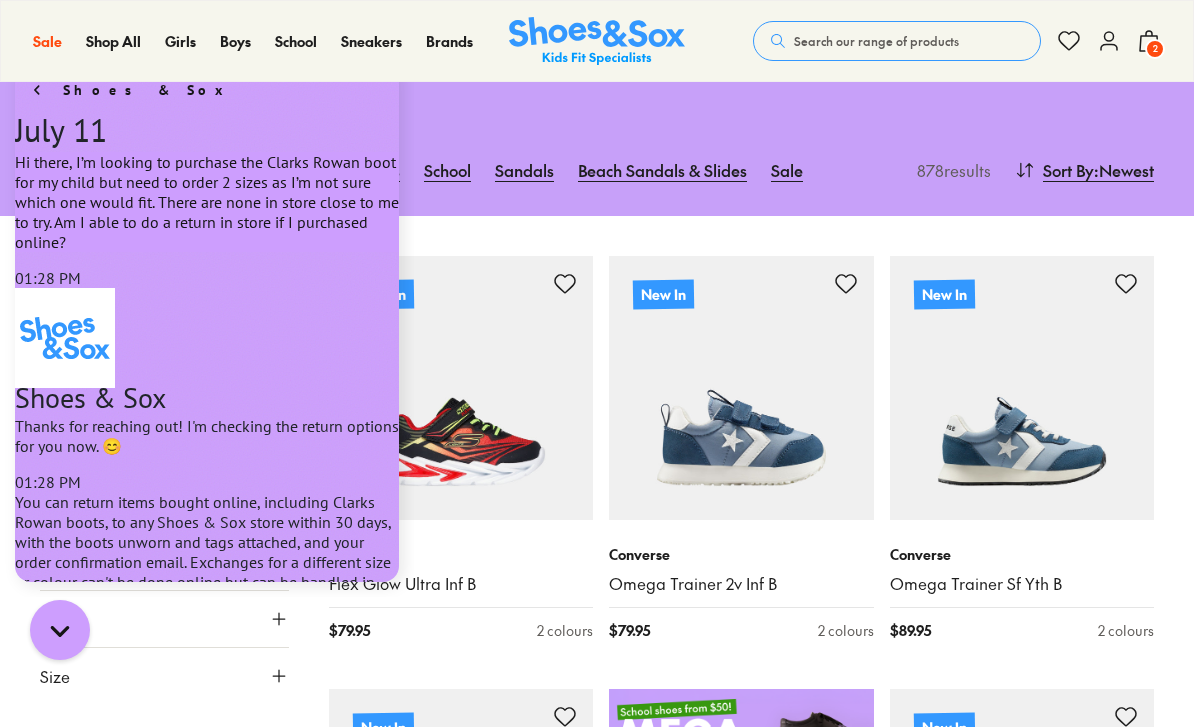 scroll, scrollTop: 0, scrollLeft: 0, axis: both 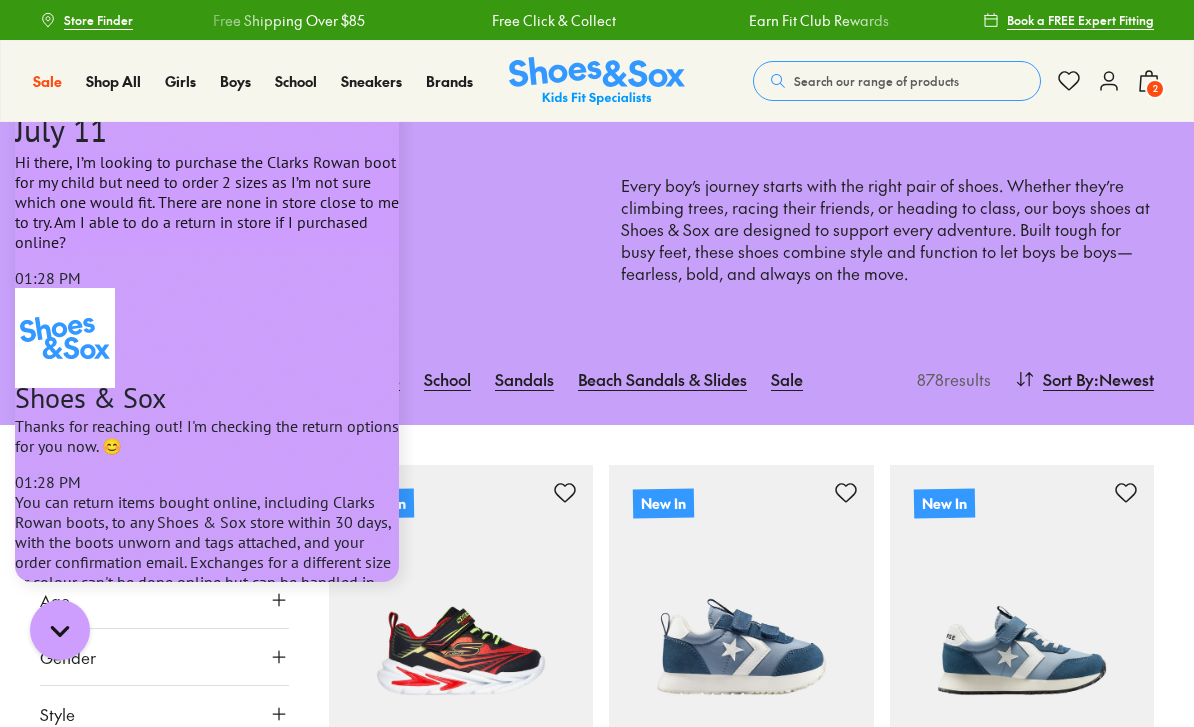 click at bounding box center (105, 1981) 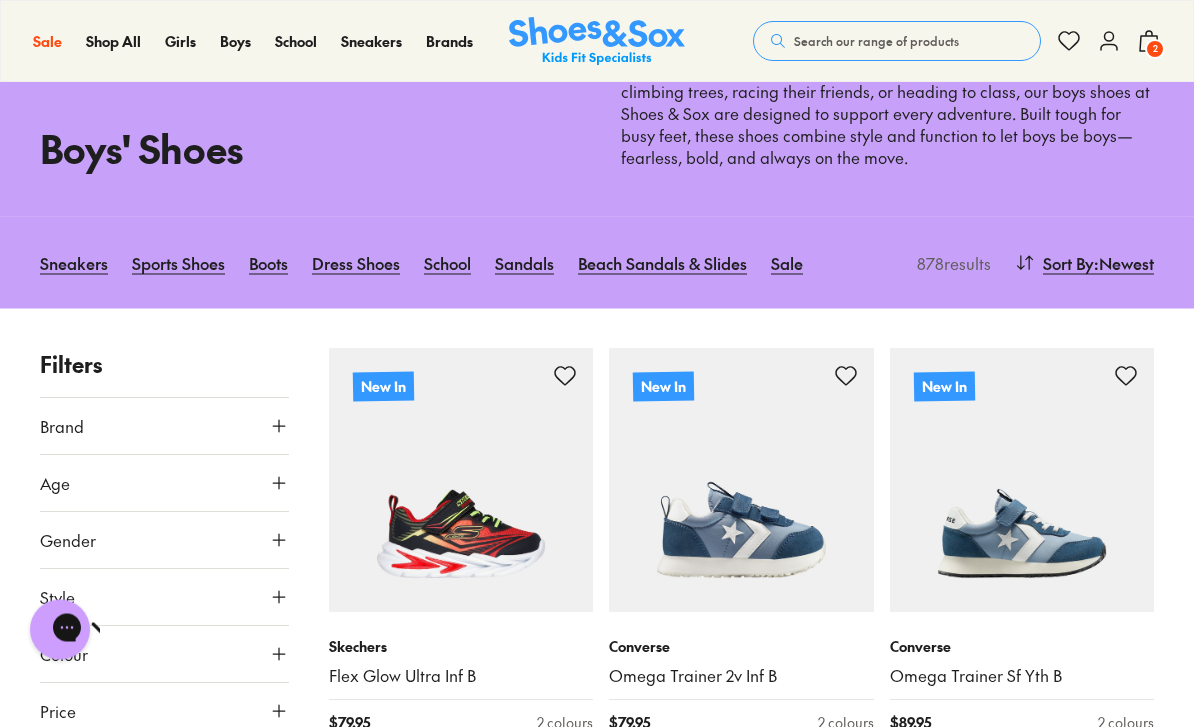 scroll, scrollTop: 207, scrollLeft: 0, axis: vertical 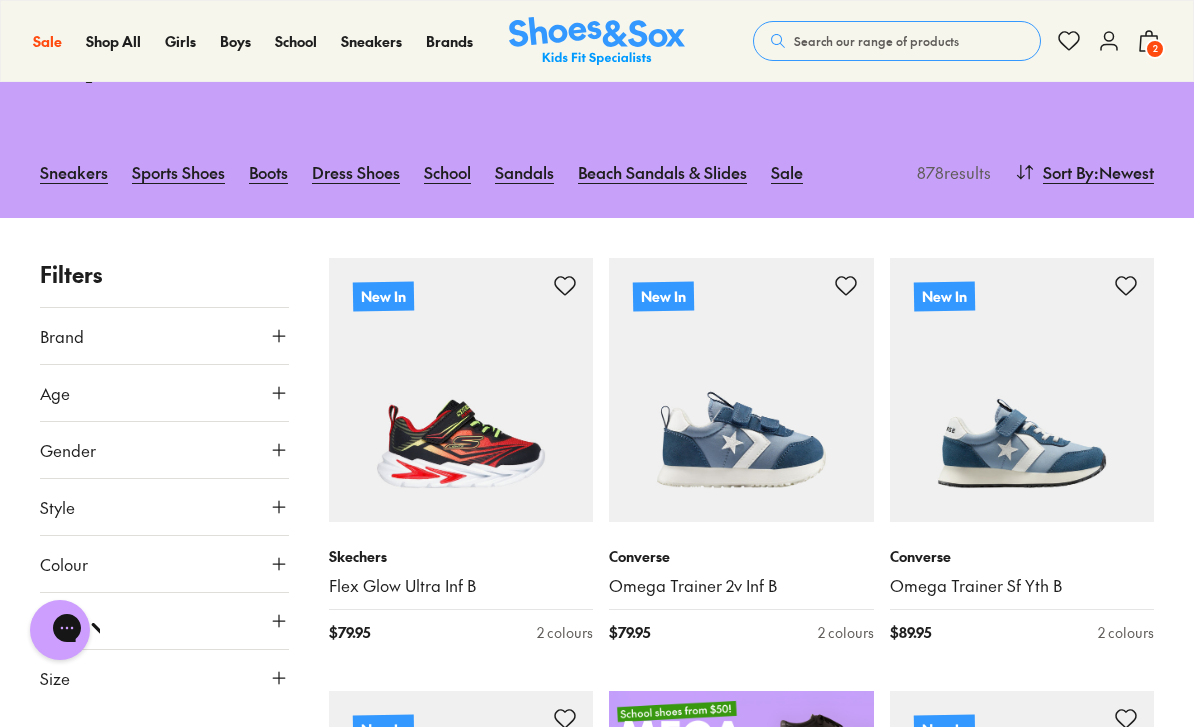 click on "Sports Shoes" at bounding box center (178, 172) 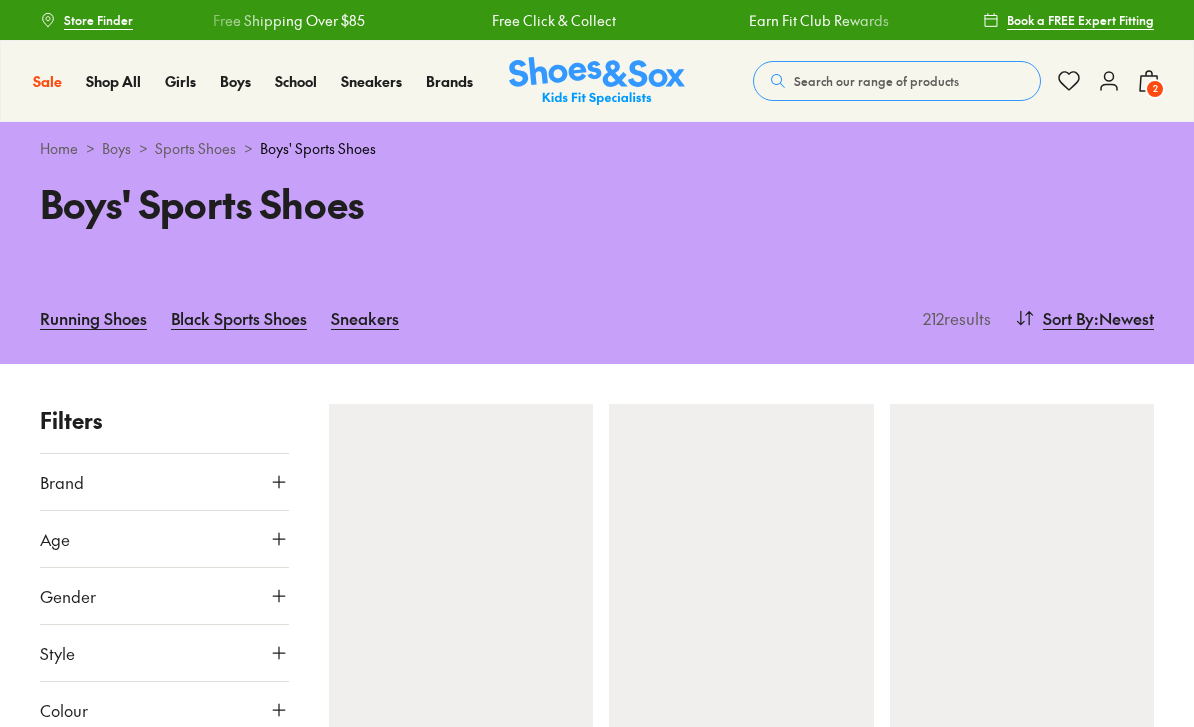scroll, scrollTop: 0, scrollLeft: 0, axis: both 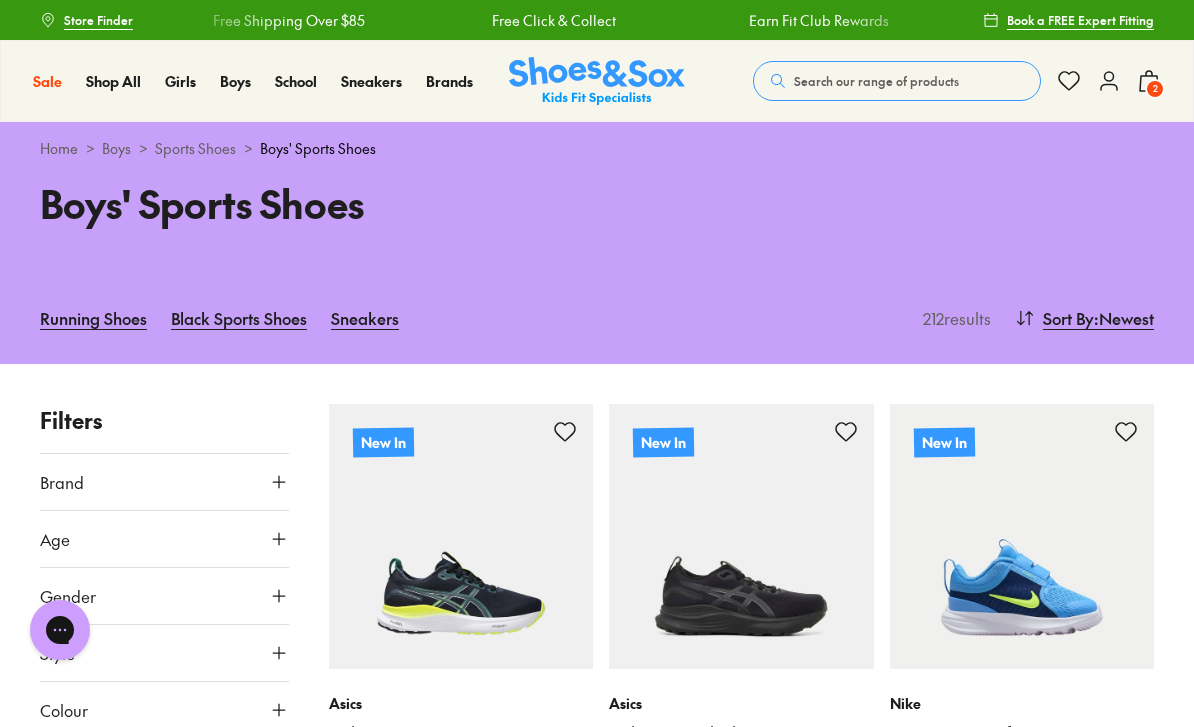 click on "Boots" at bounding box center (284, 272) 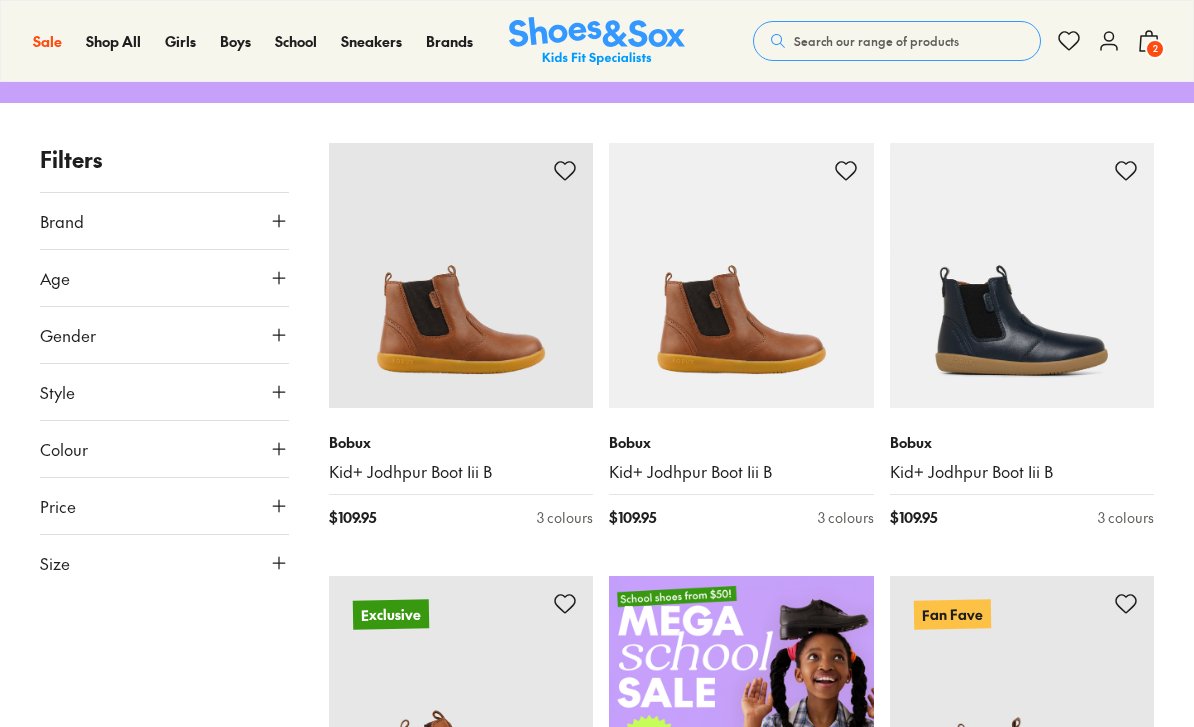 scroll, scrollTop: 312, scrollLeft: 0, axis: vertical 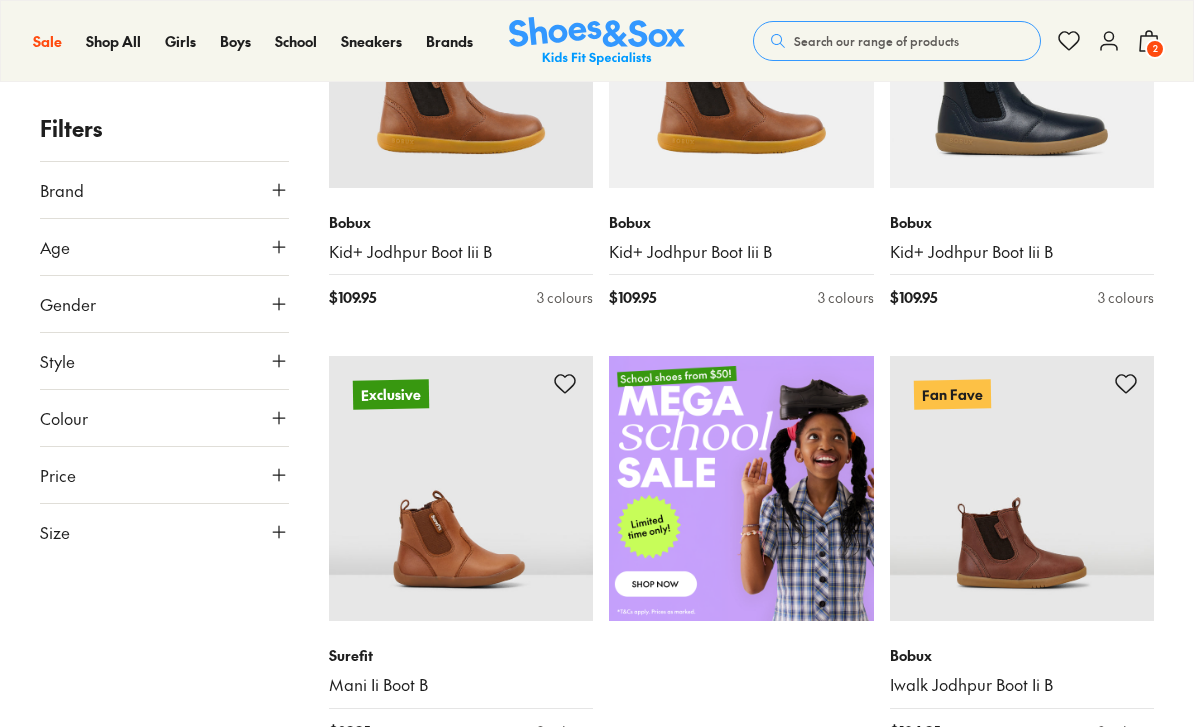 click on "Age" at bounding box center (164, 247) 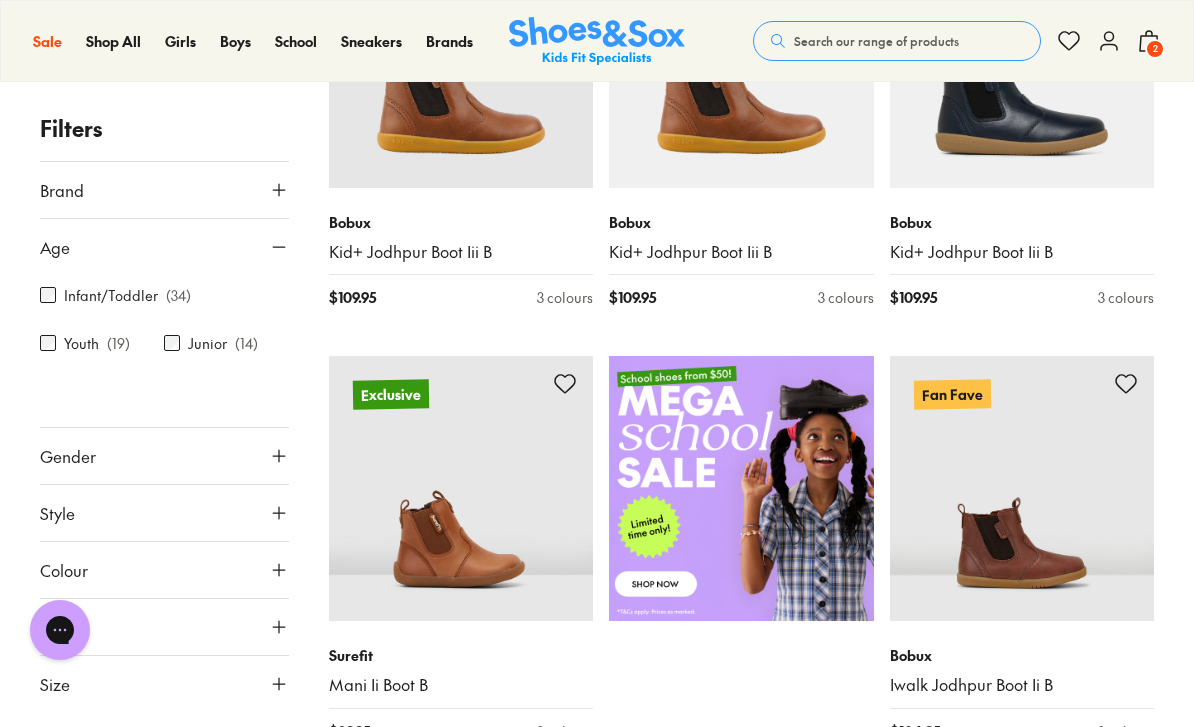 scroll, scrollTop: 0, scrollLeft: 0, axis: both 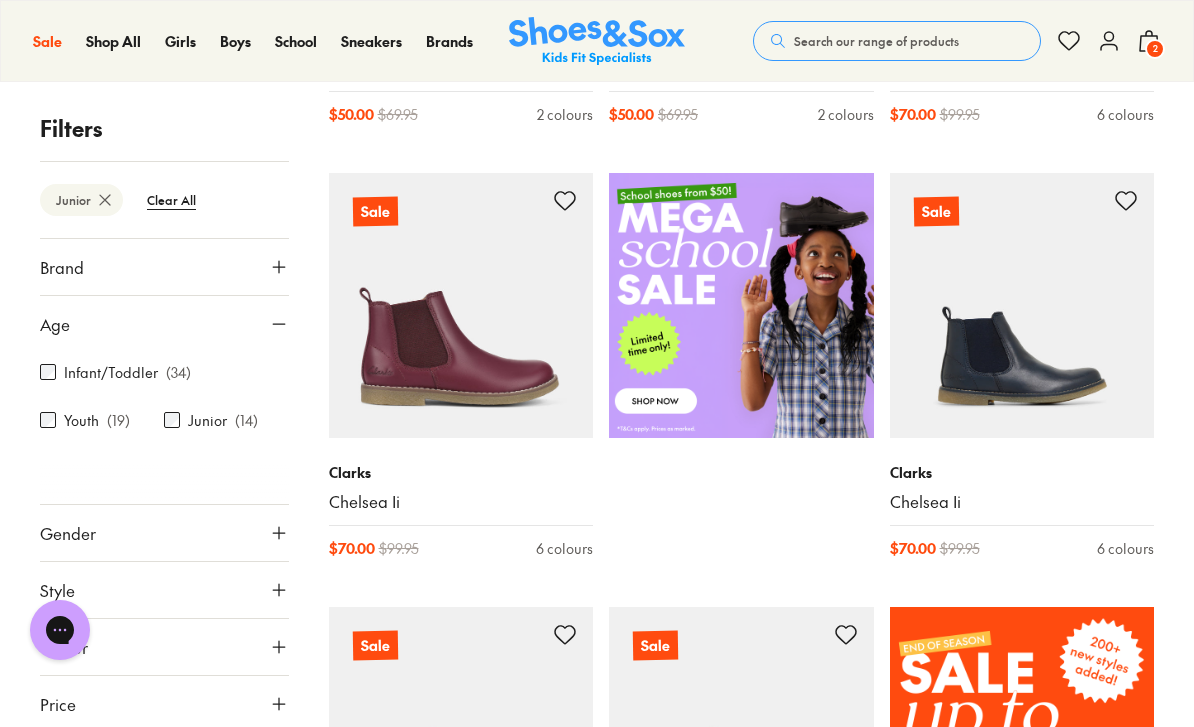 click on "2" at bounding box center [1155, 49] 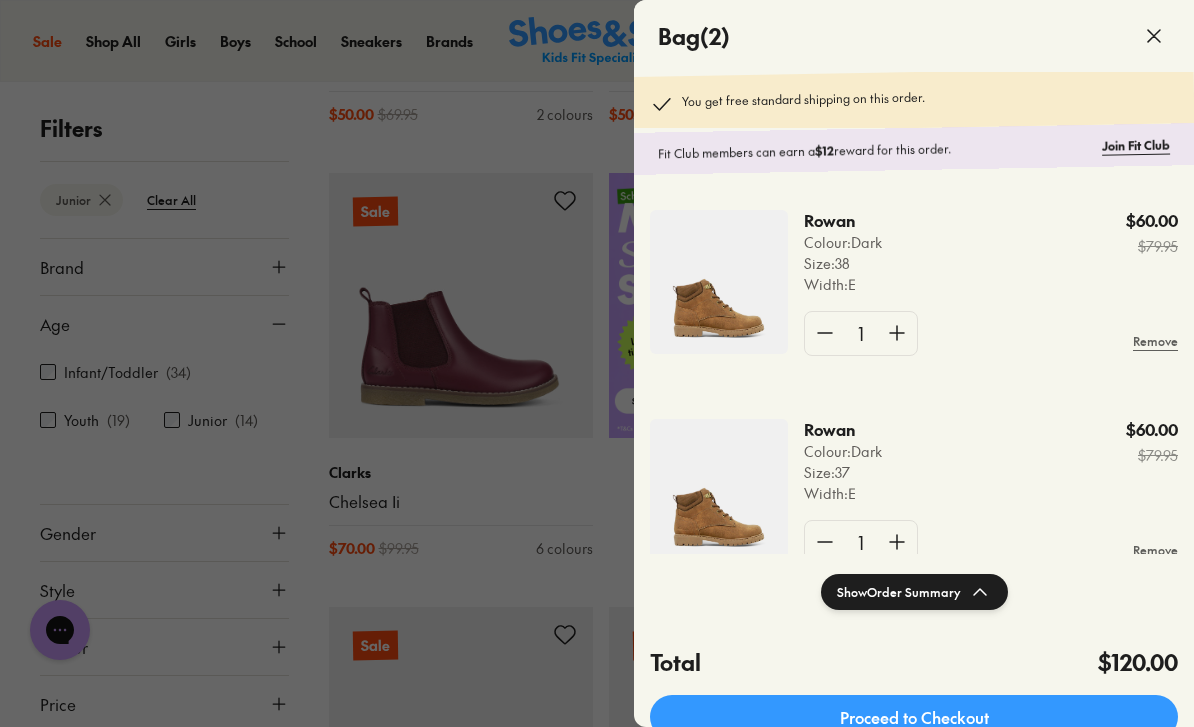 click 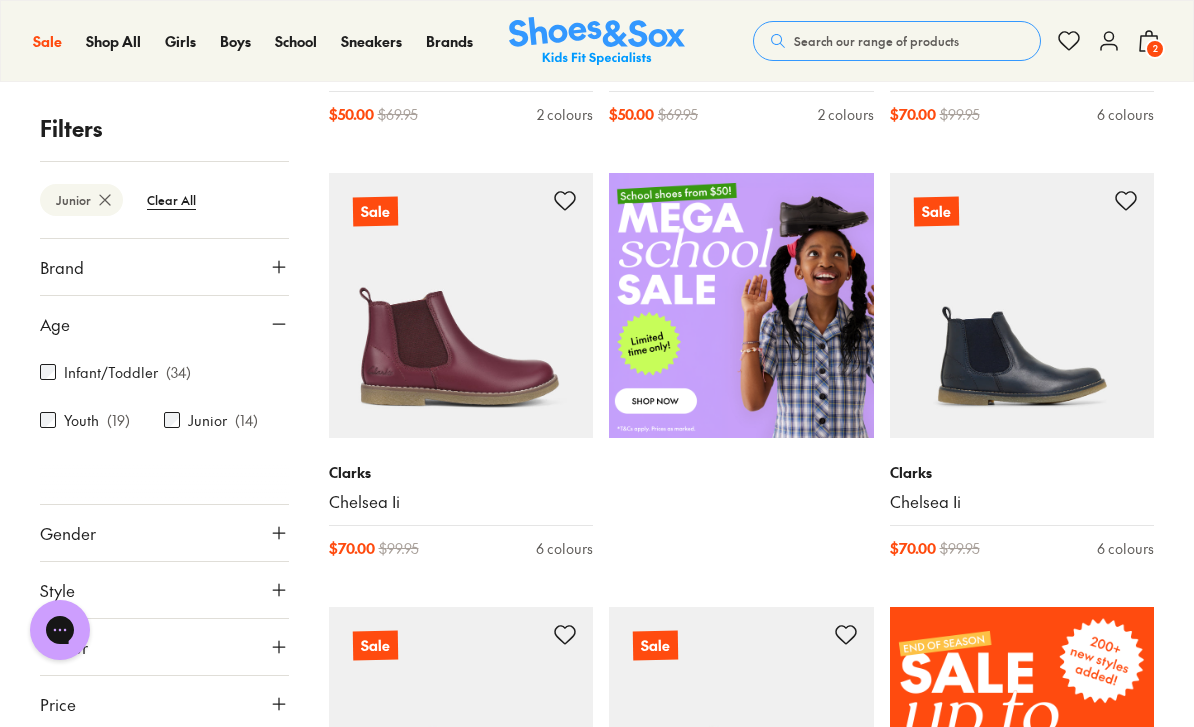 click 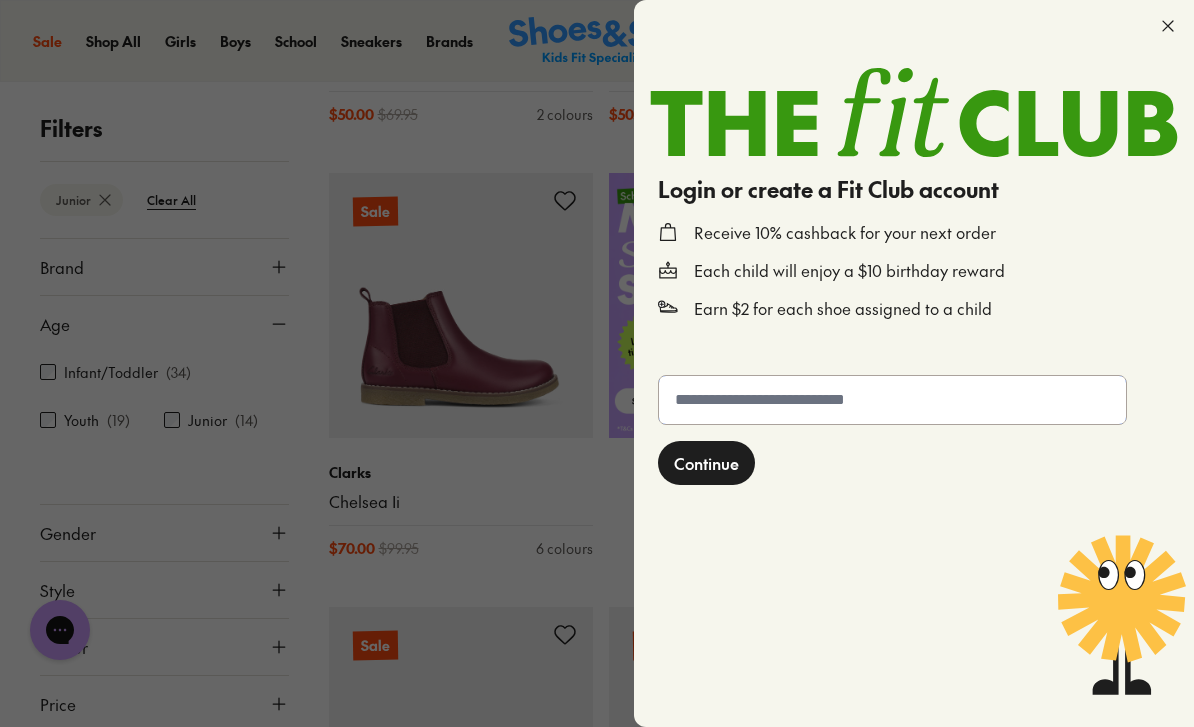 click 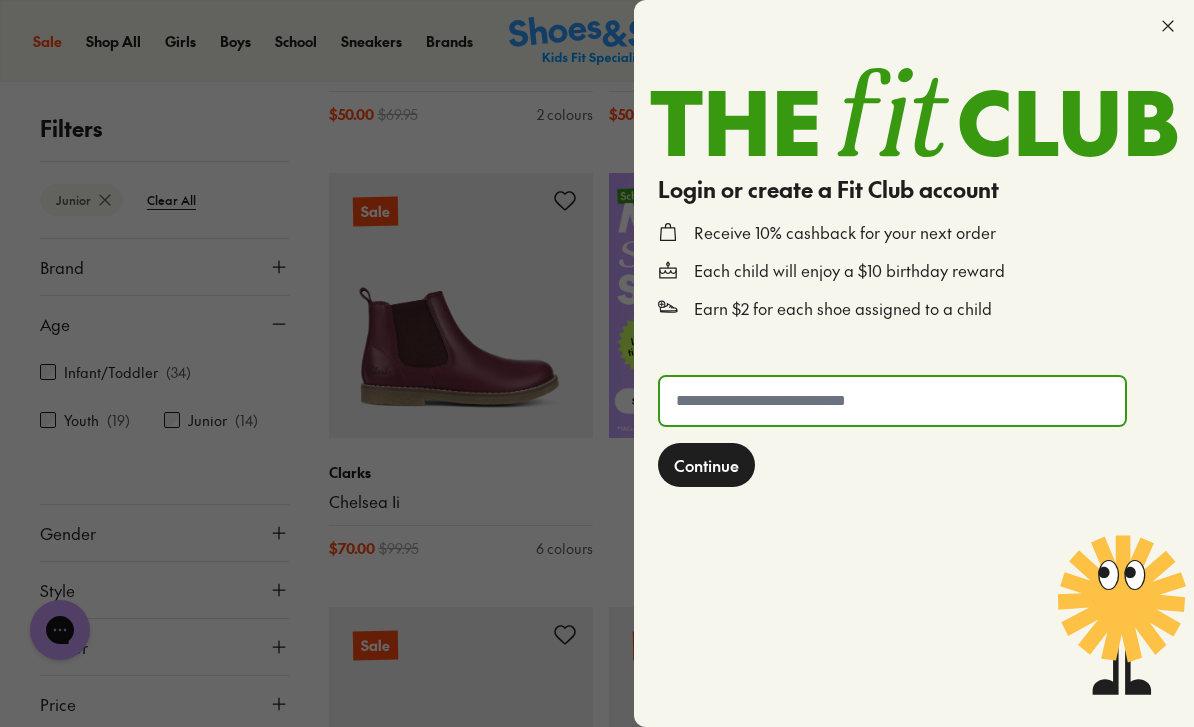 scroll, scrollTop: 663, scrollLeft: 0, axis: vertical 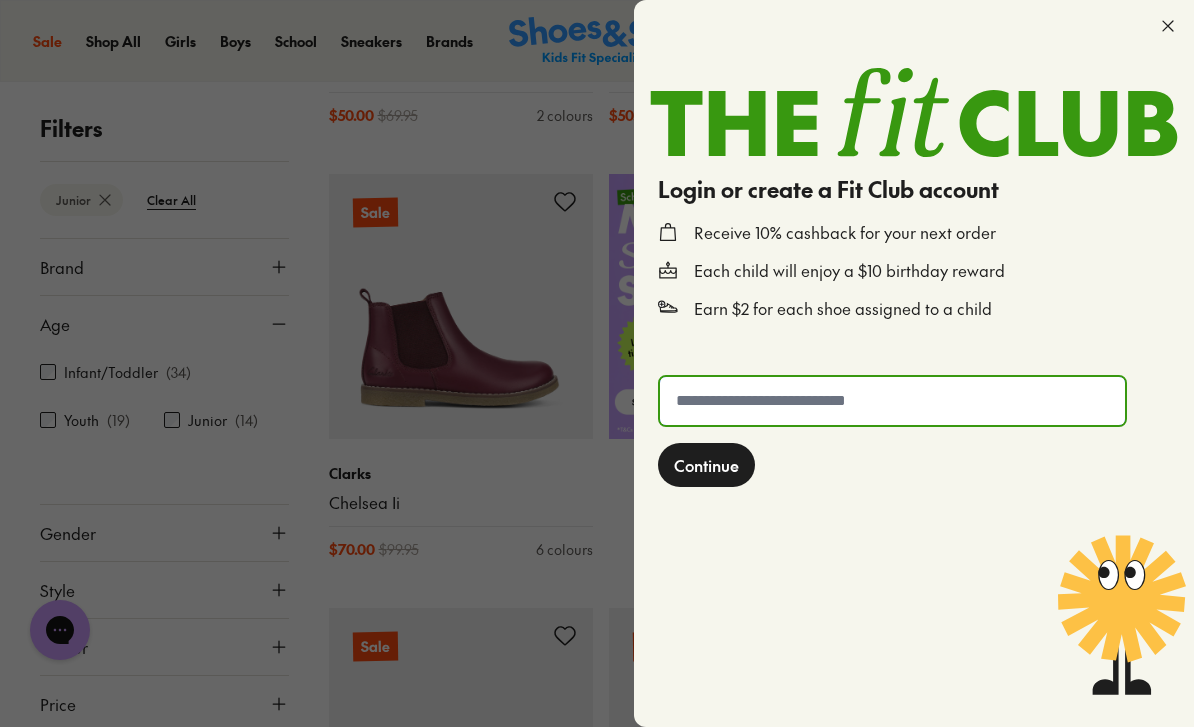type on "**********" 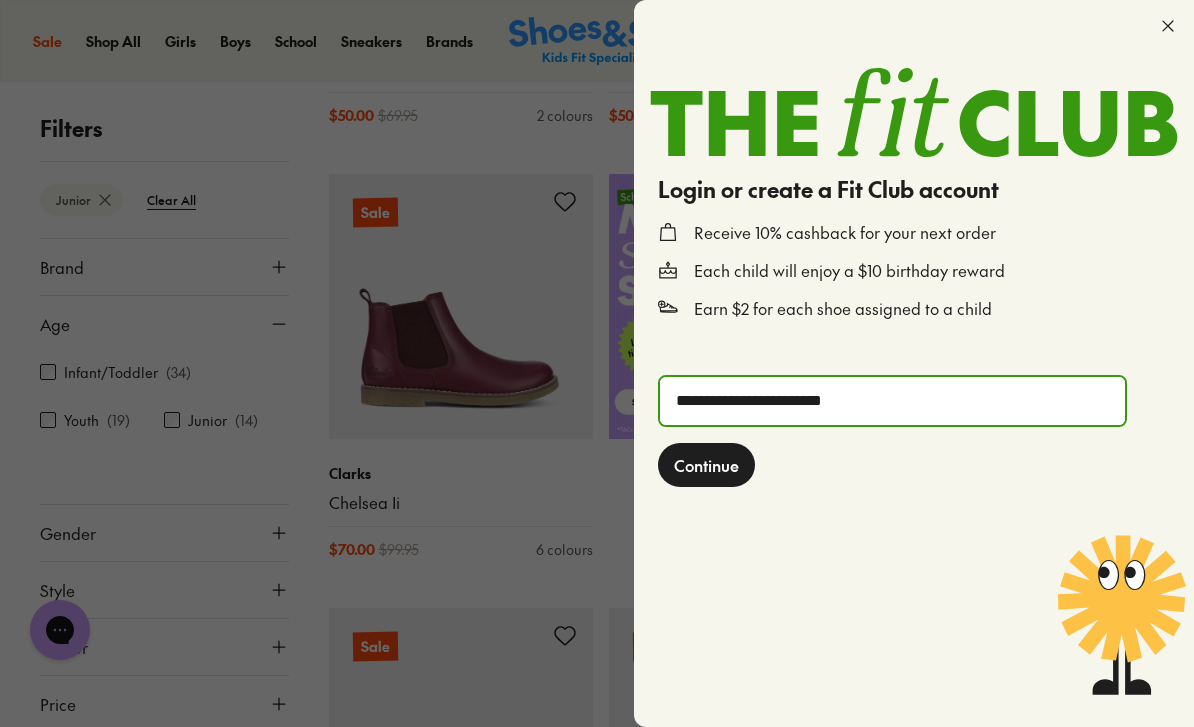 scroll, scrollTop: 664, scrollLeft: 0, axis: vertical 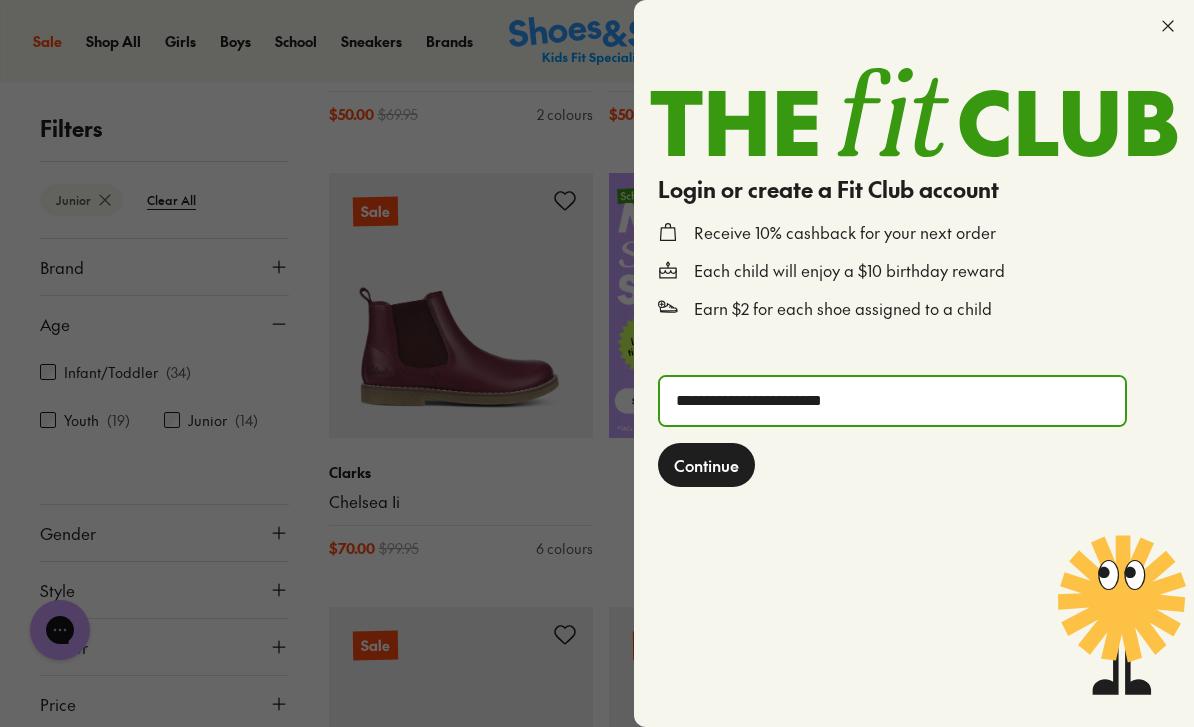 click on "Continue" 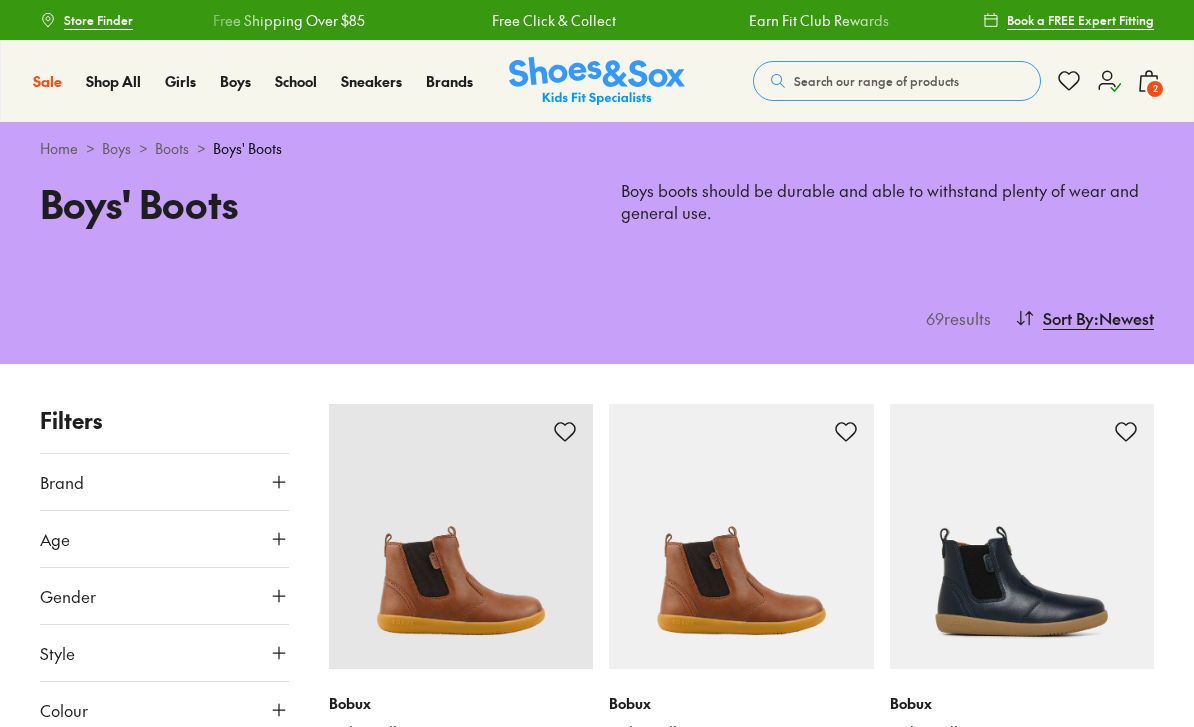 scroll, scrollTop: 0, scrollLeft: 0, axis: both 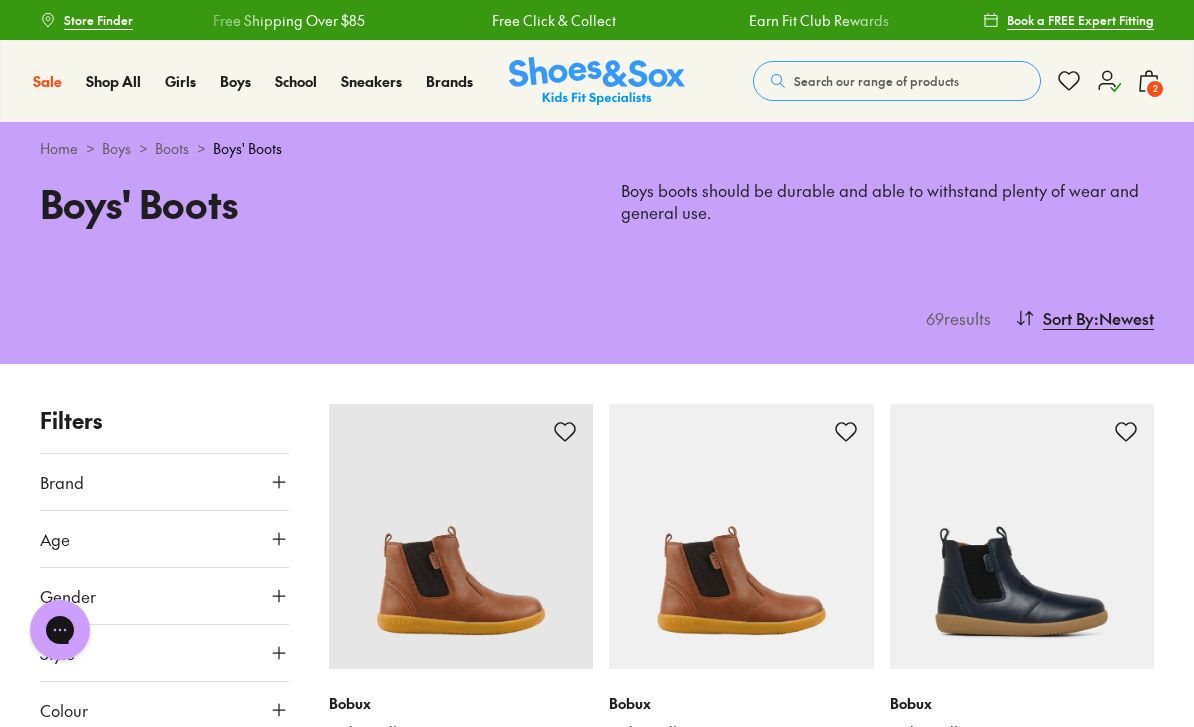 click 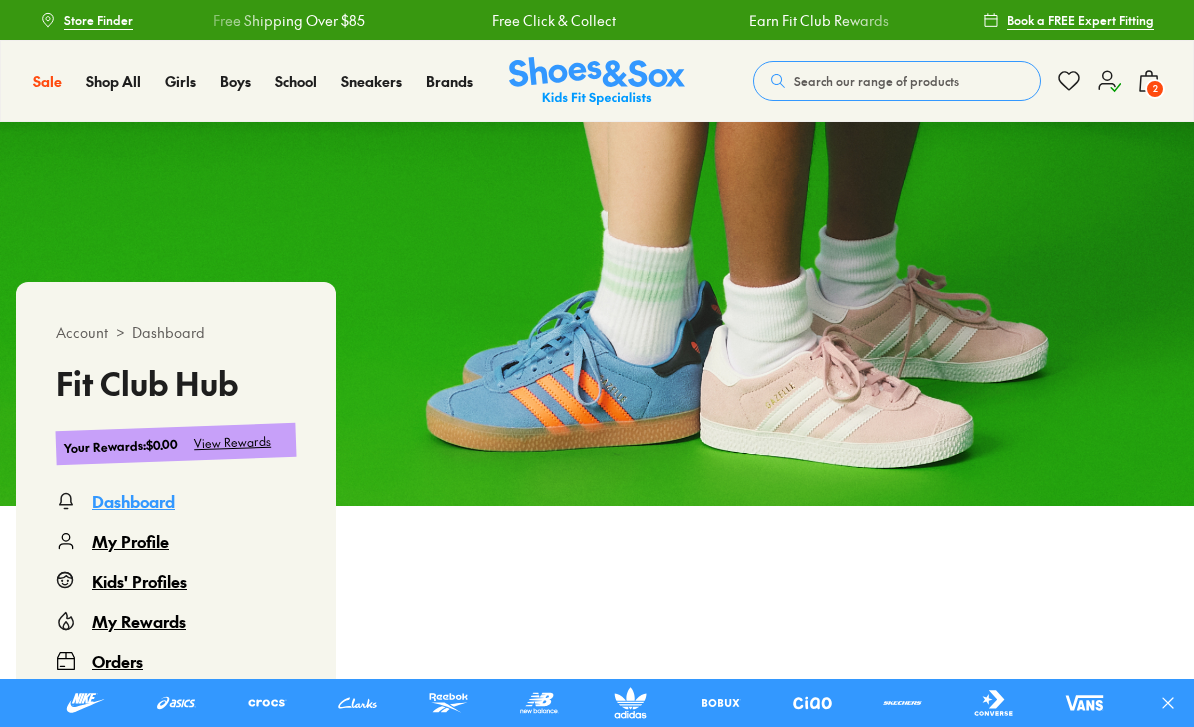 scroll, scrollTop: 0, scrollLeft: 0, axis: both 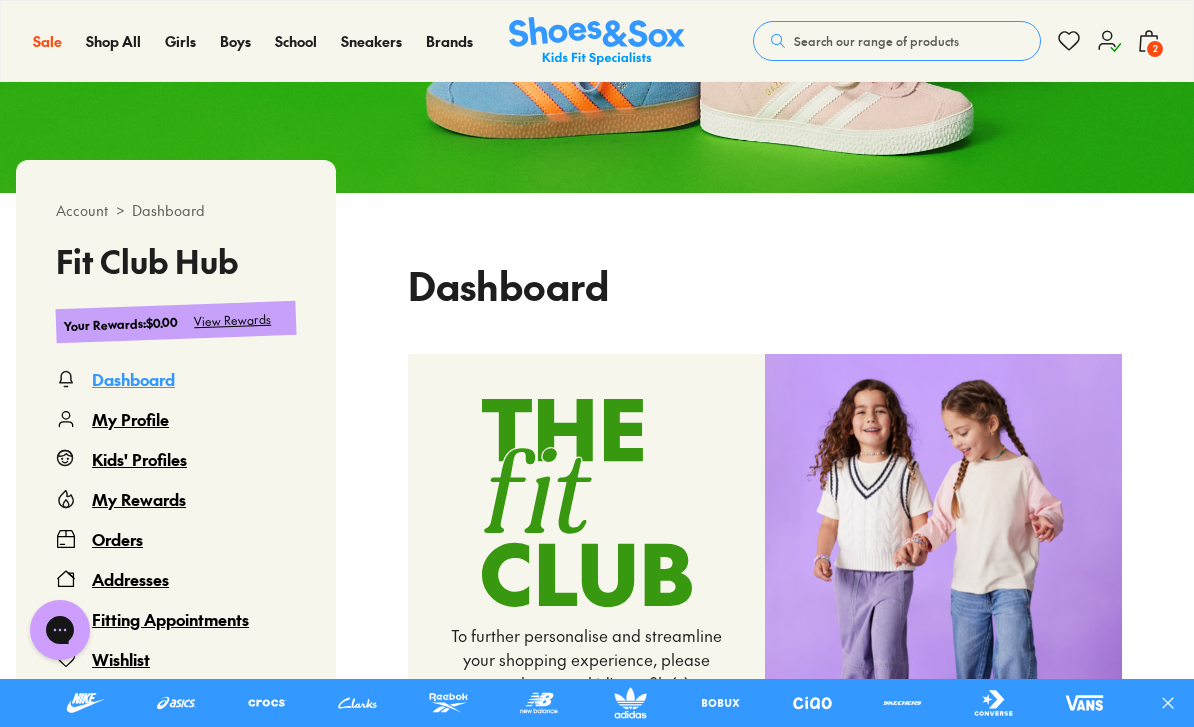 click on "Kids' Profiles" at bounding box center [139, 459] 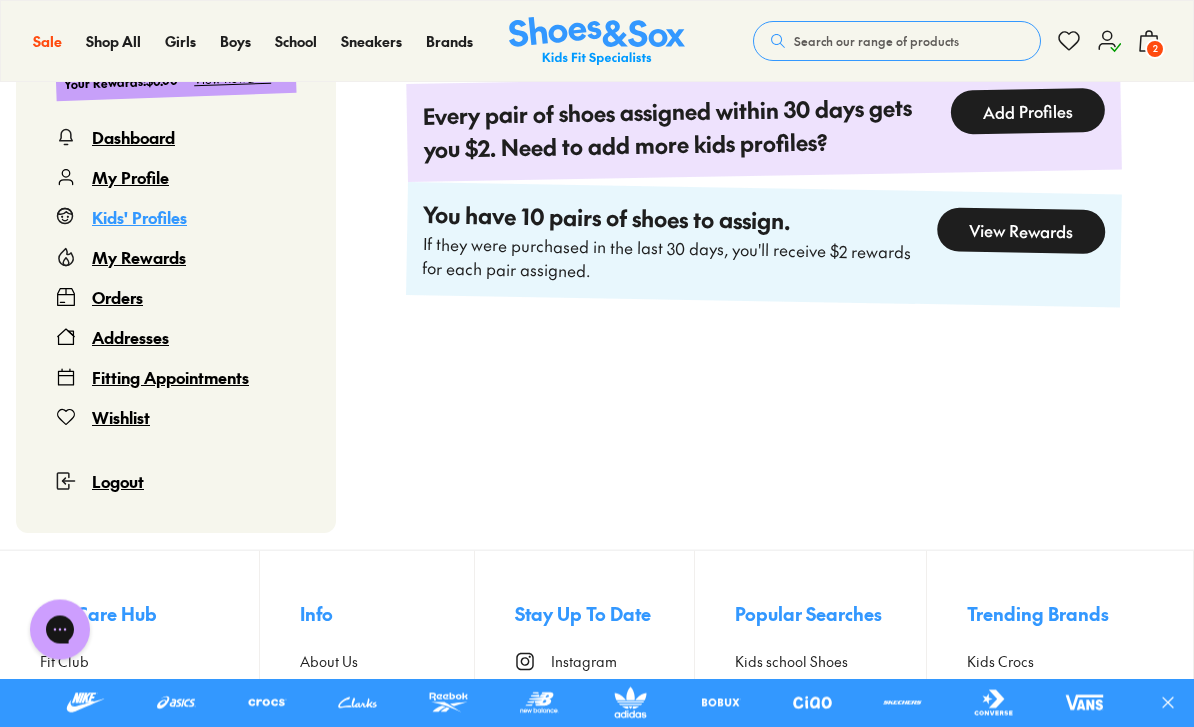 scroll, scrollTop: 659, scrollLeft: 0, axis: vertical 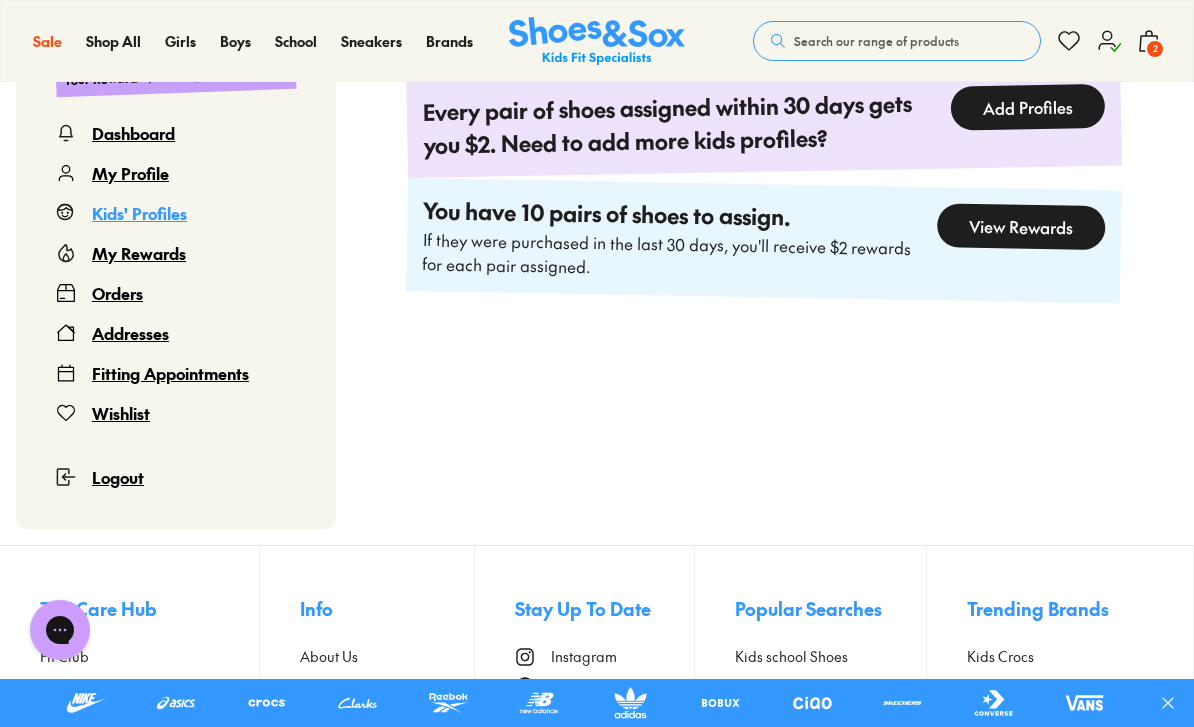 click on "My Rewards" at bounding box center [139, 253] 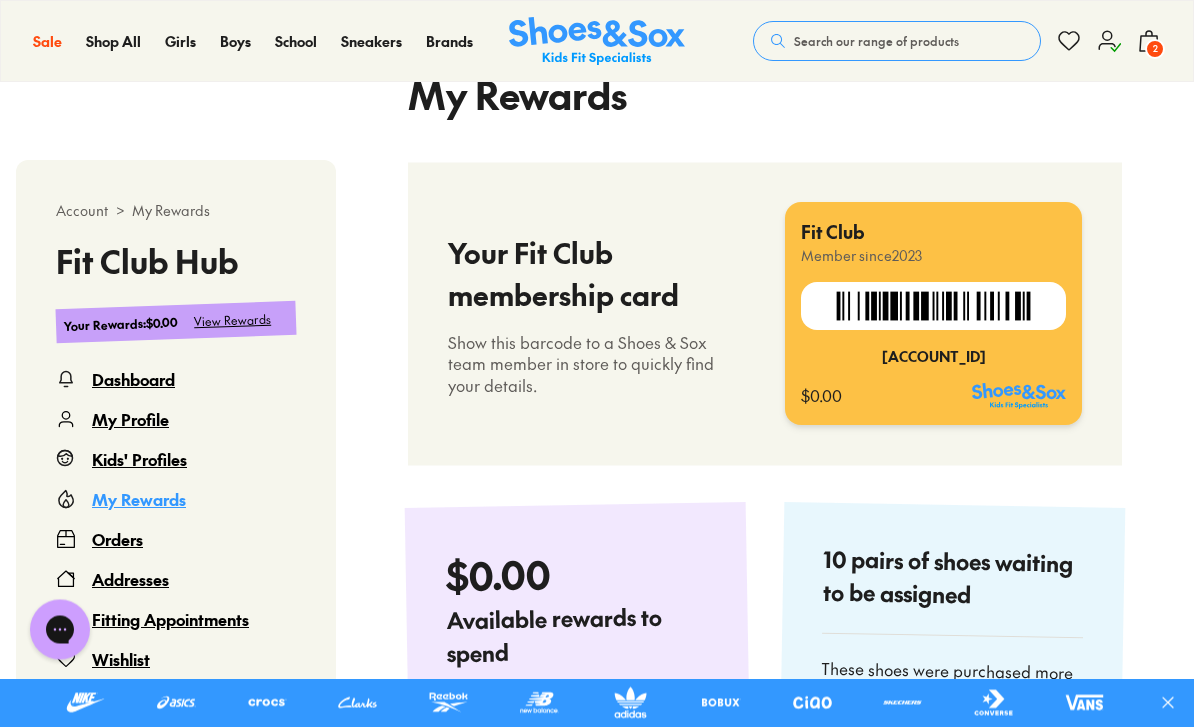 select 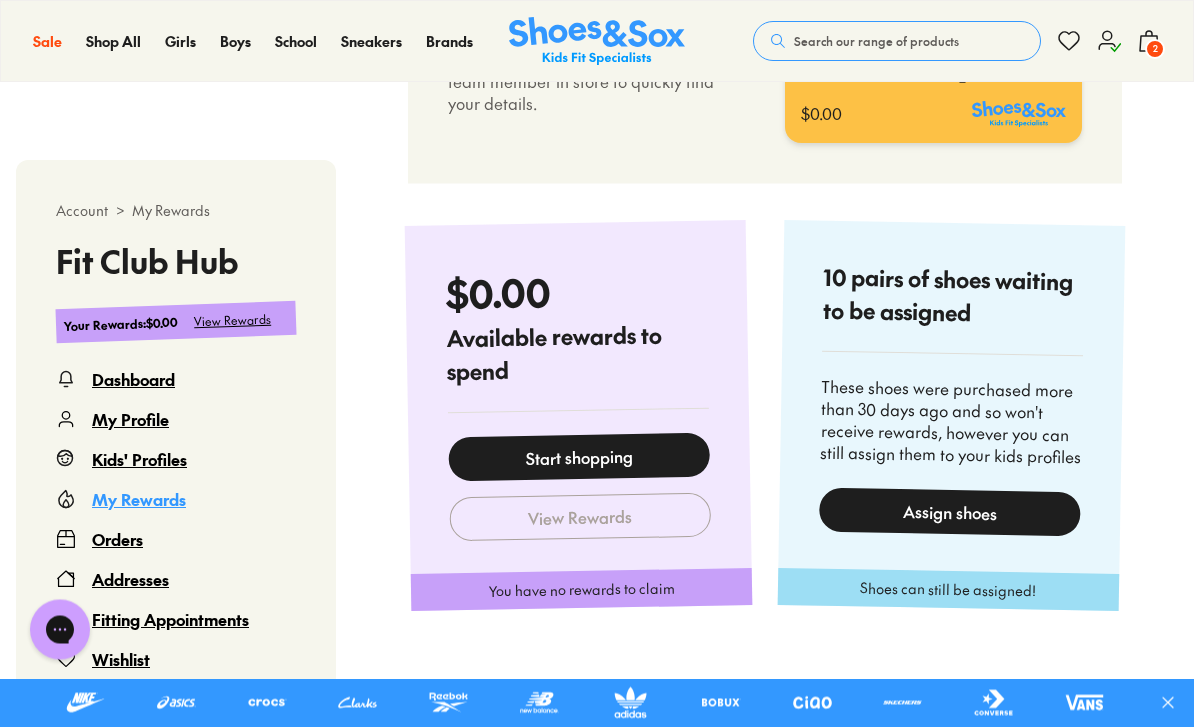 scroll, scrollTop: 772, scrollLeft: 0, axis: vertical 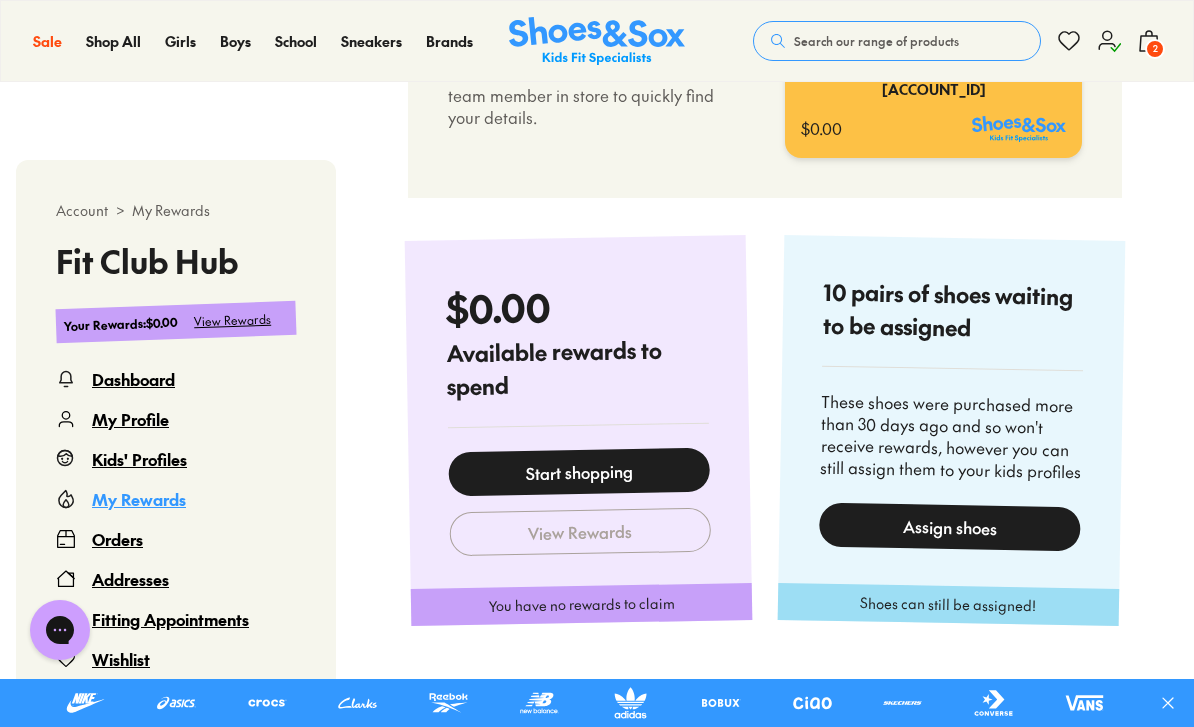 click on "Kids' Profiles" at bounding box center (139, 459) 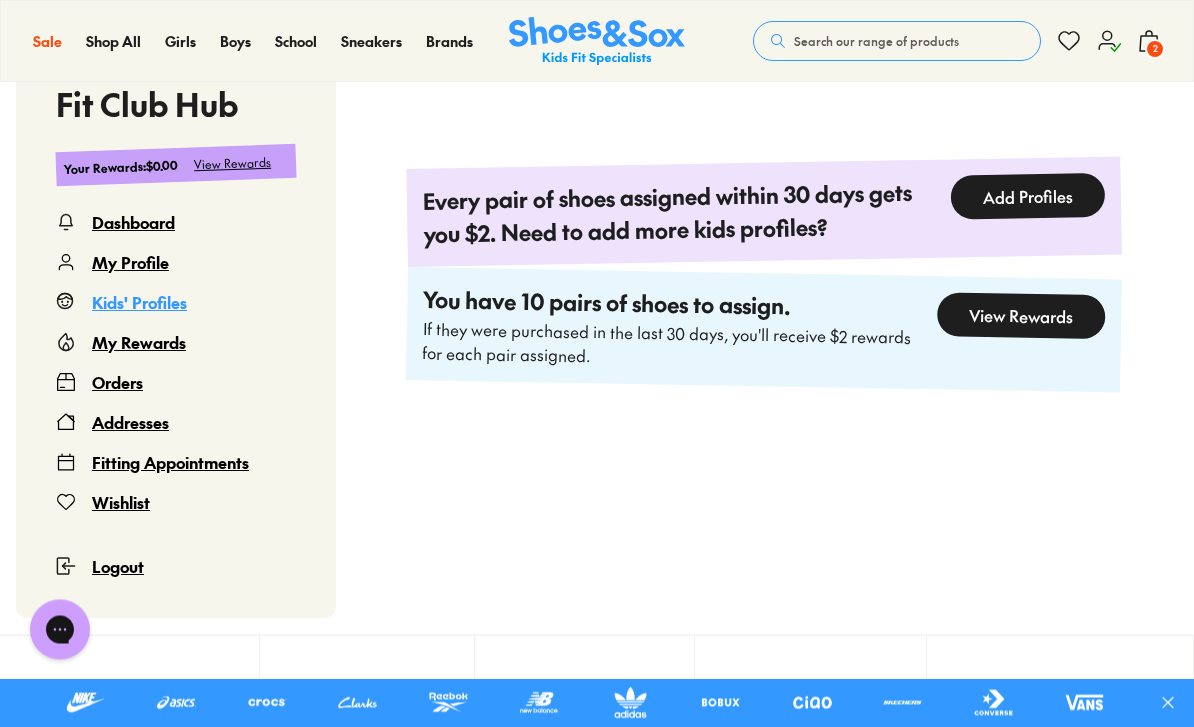 scroll, scrollTop: 568, scrollLeft: 0, axis: vertical 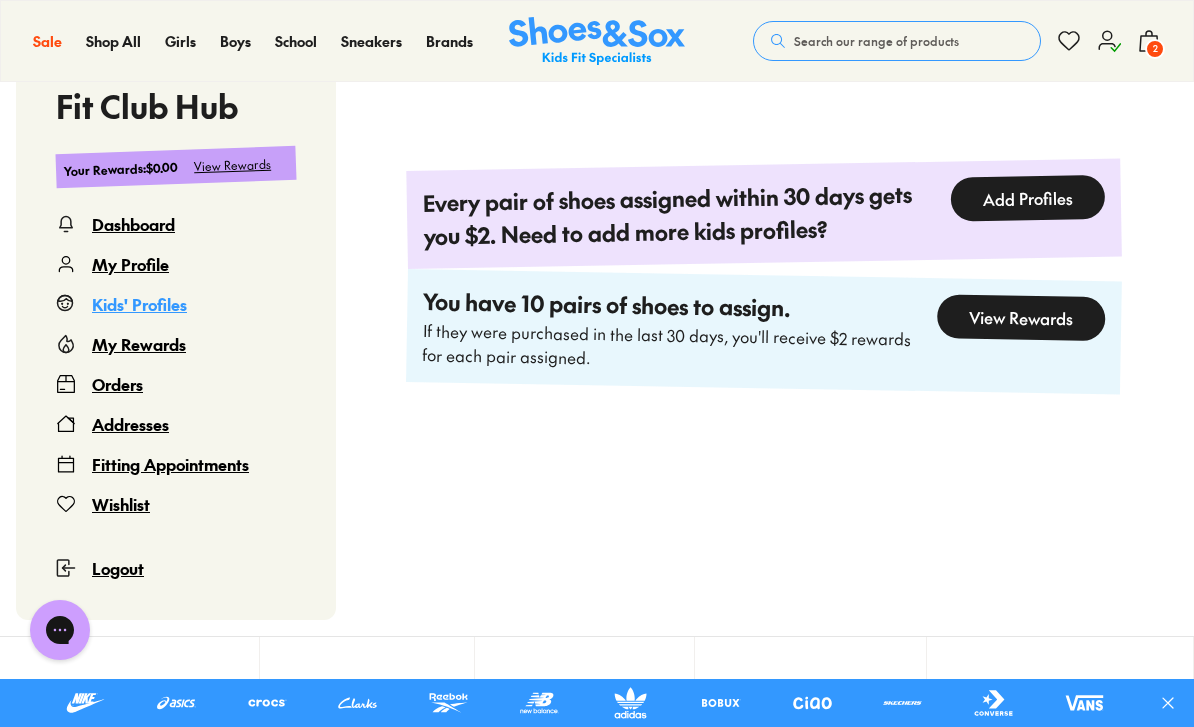 click on "My Profile" at bounding box center (130, 264) 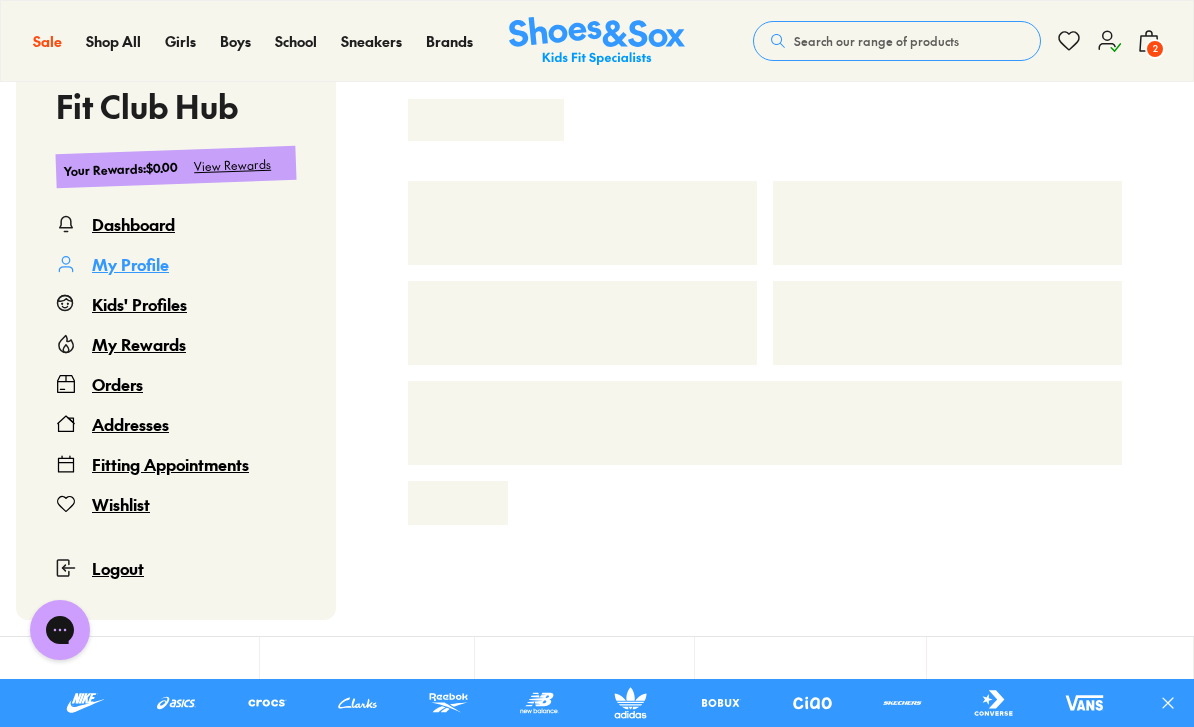 scroll, scrollTop: 122, scrollLeft: 0, axis: vertical 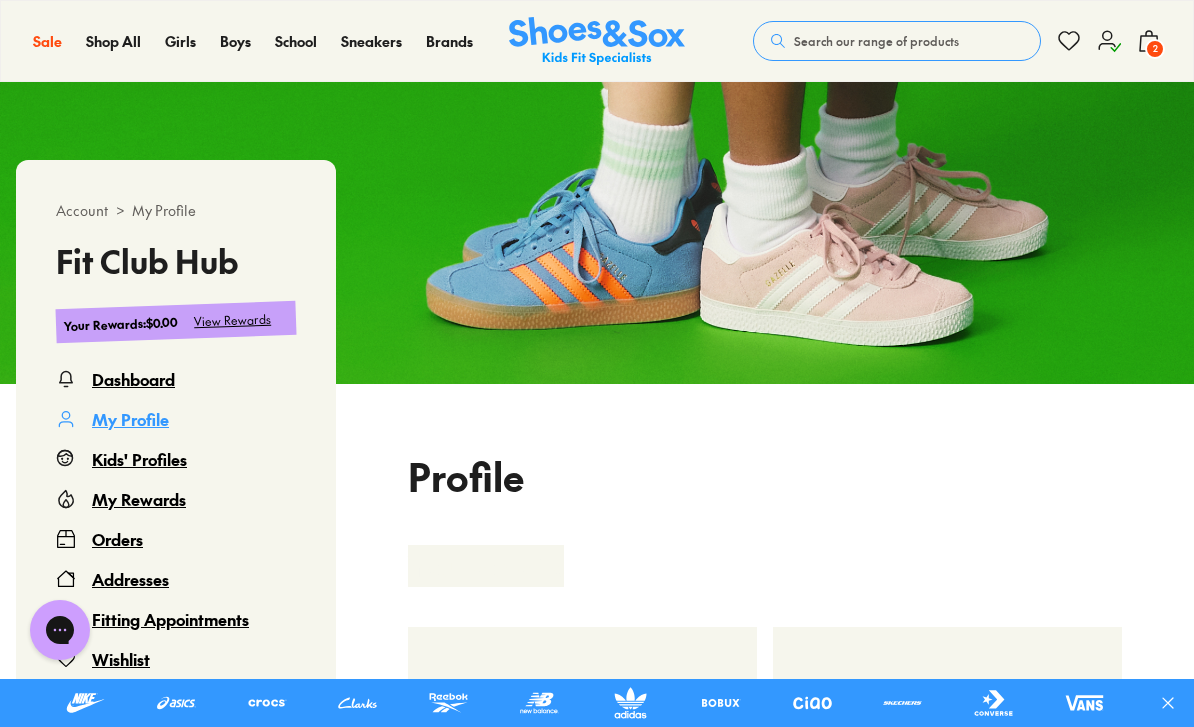 select 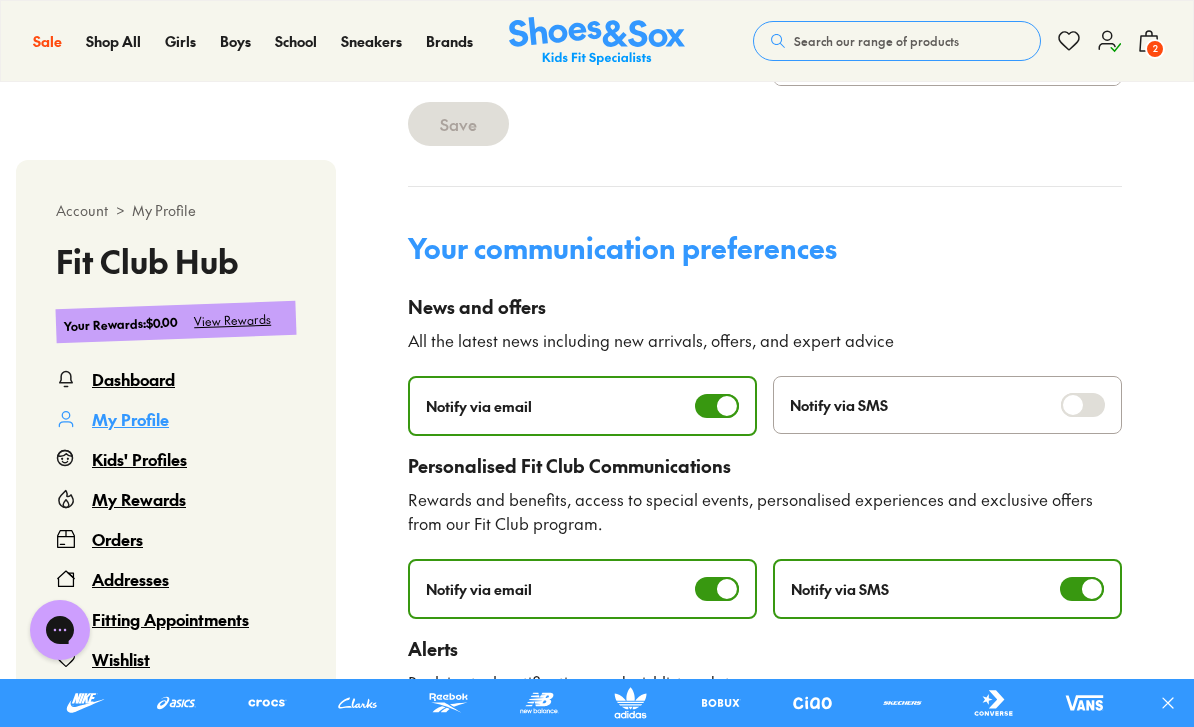 click on "Dashboard" at bounding box center [133, 379] 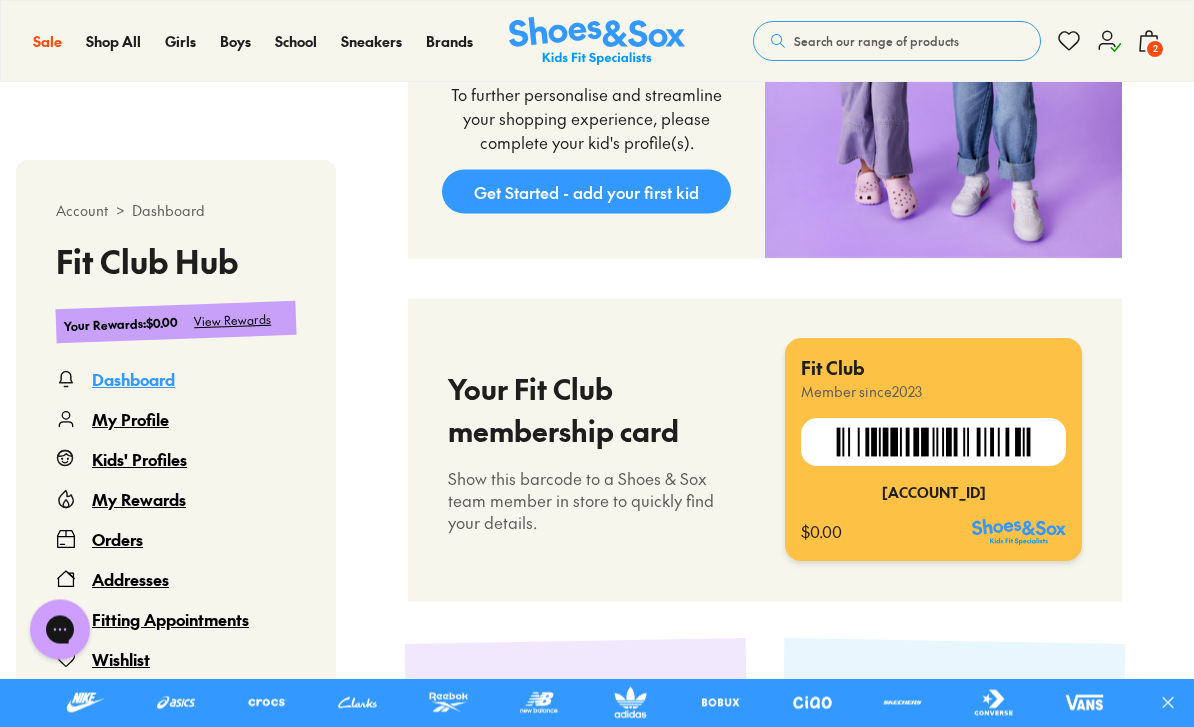 scroll, scrollTop: 736, scrollLeft: 0, axis: vertical 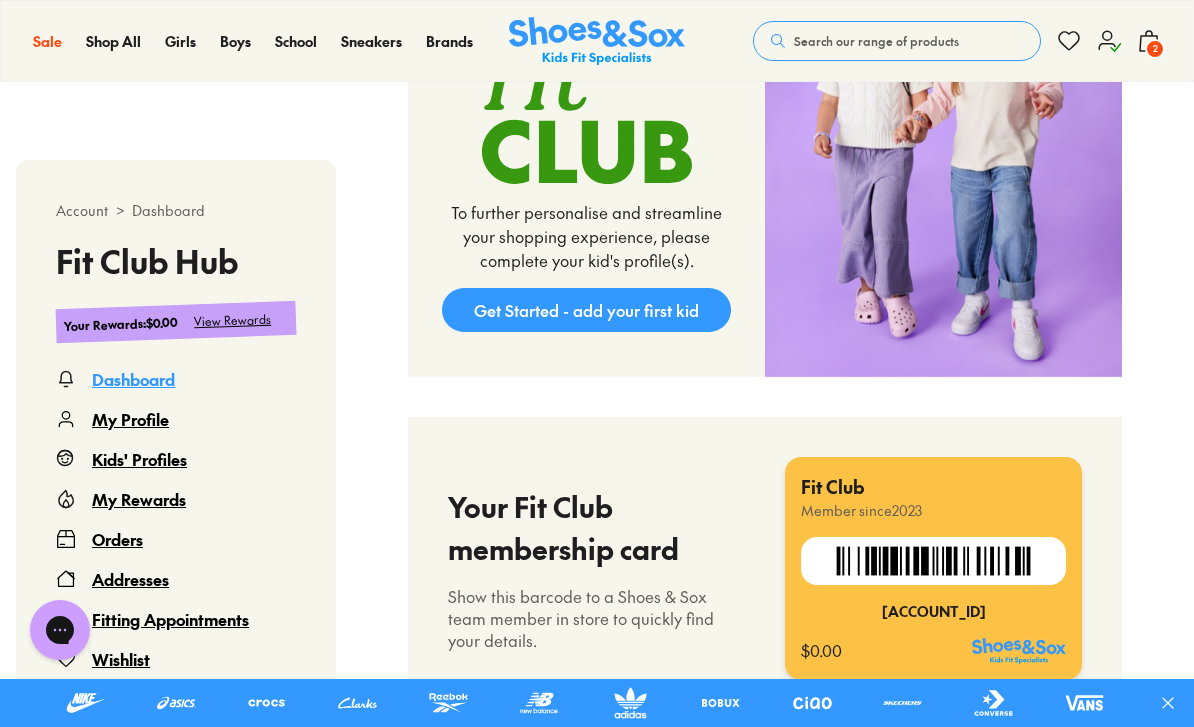 click on "2" at bounding box center [1155, 49] 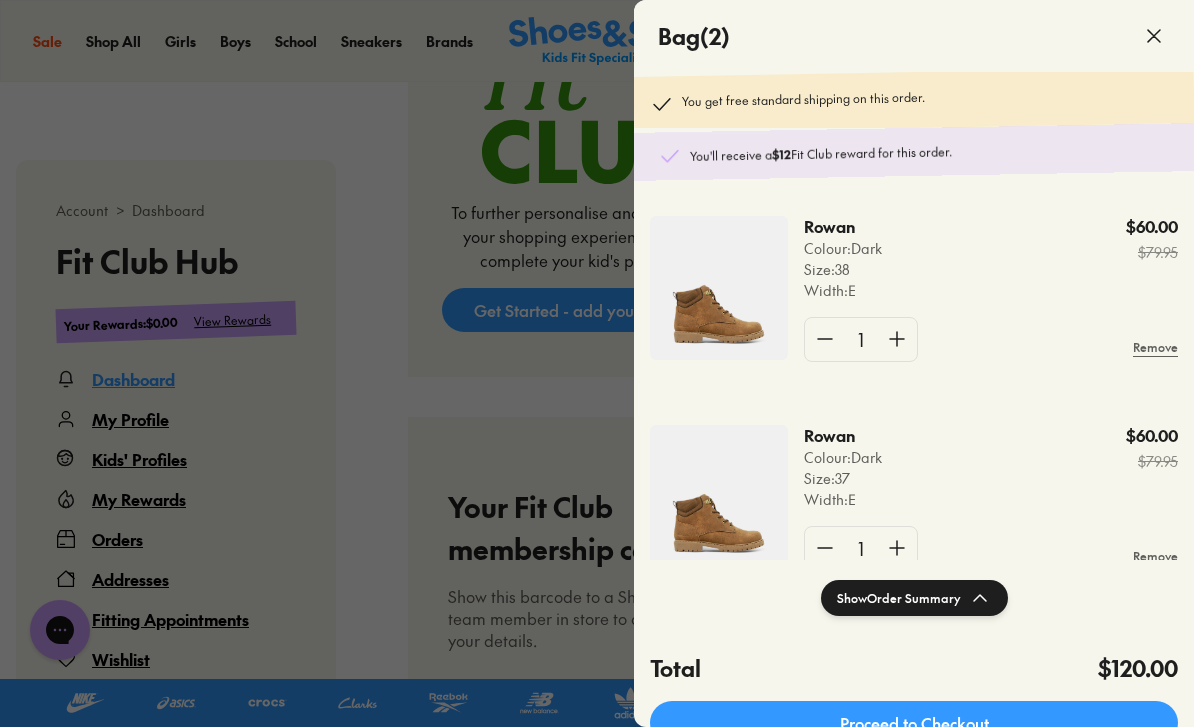 scroll, scrollTop: 0, scrollLeft: 0, axis: both 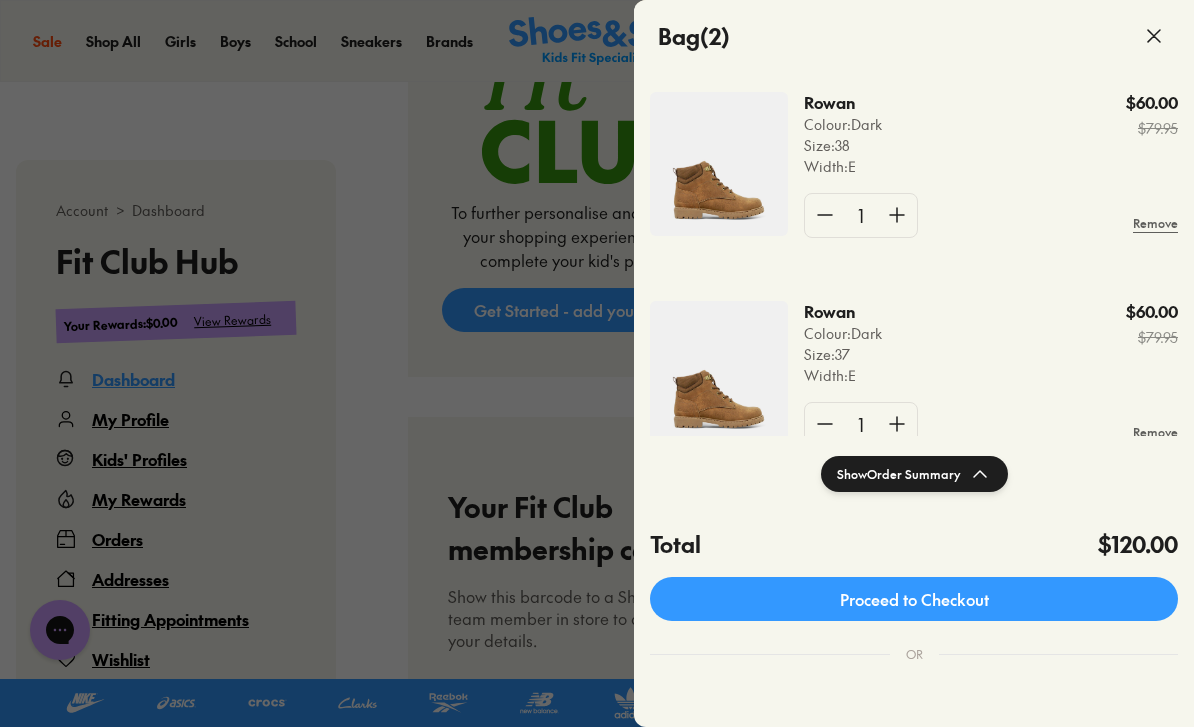 click on "Proceed to Checkout" 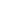 scroll, scrollTop: 0, scrollLeft: 0, axis: both 